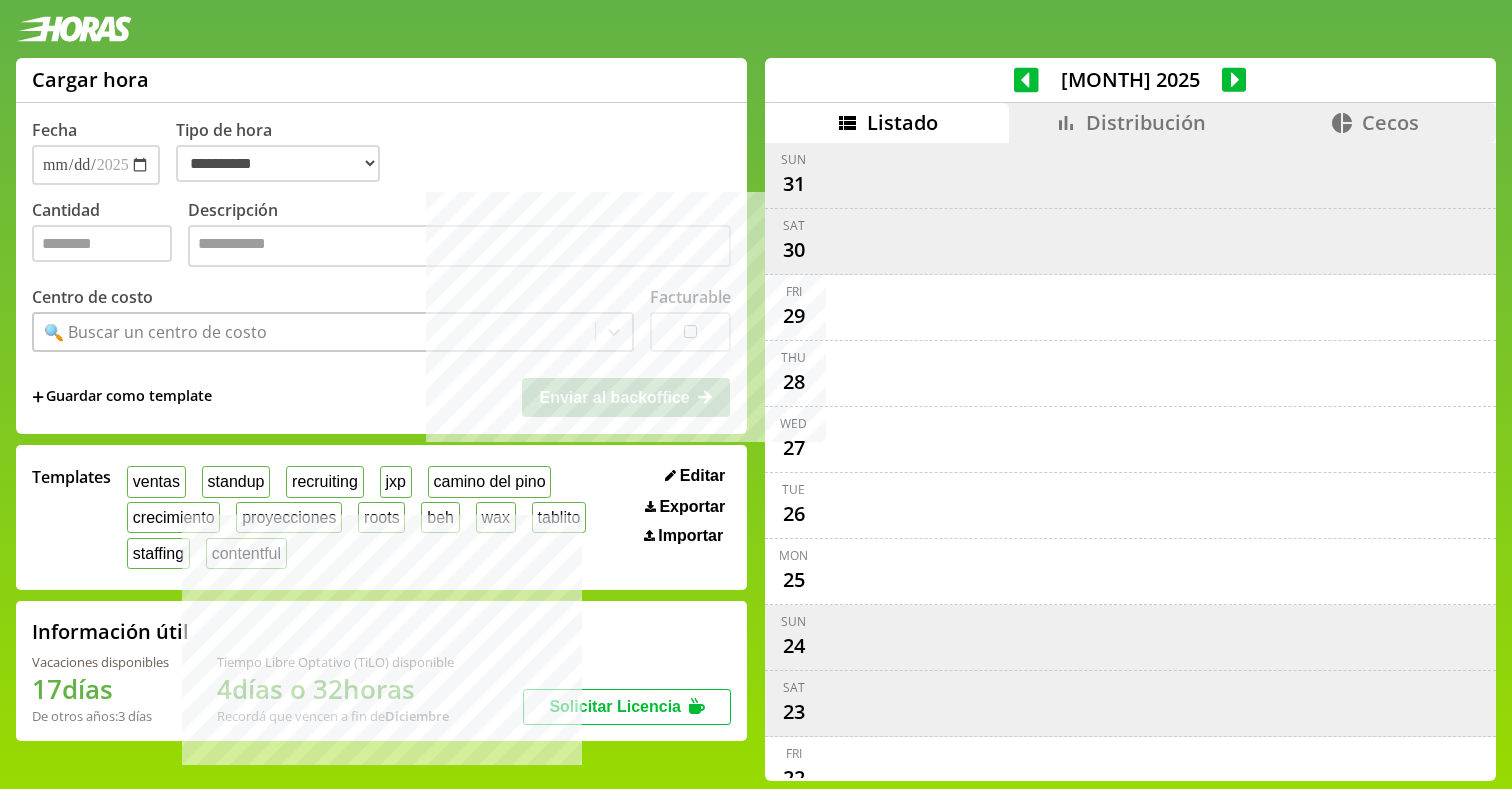 select on "**********" 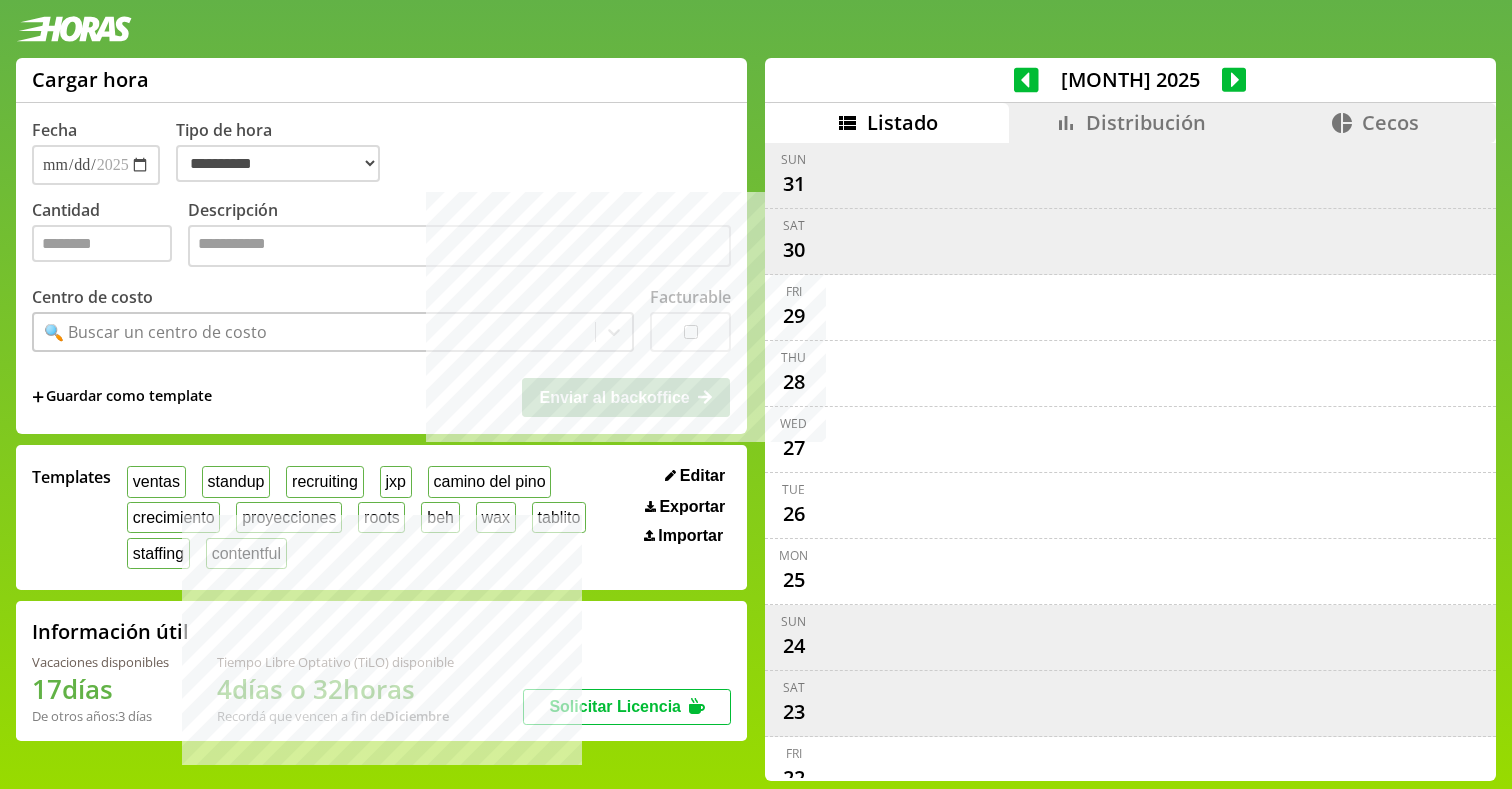 scroll, scrollTop: 8, scrollLeft: 0, axis: vertical 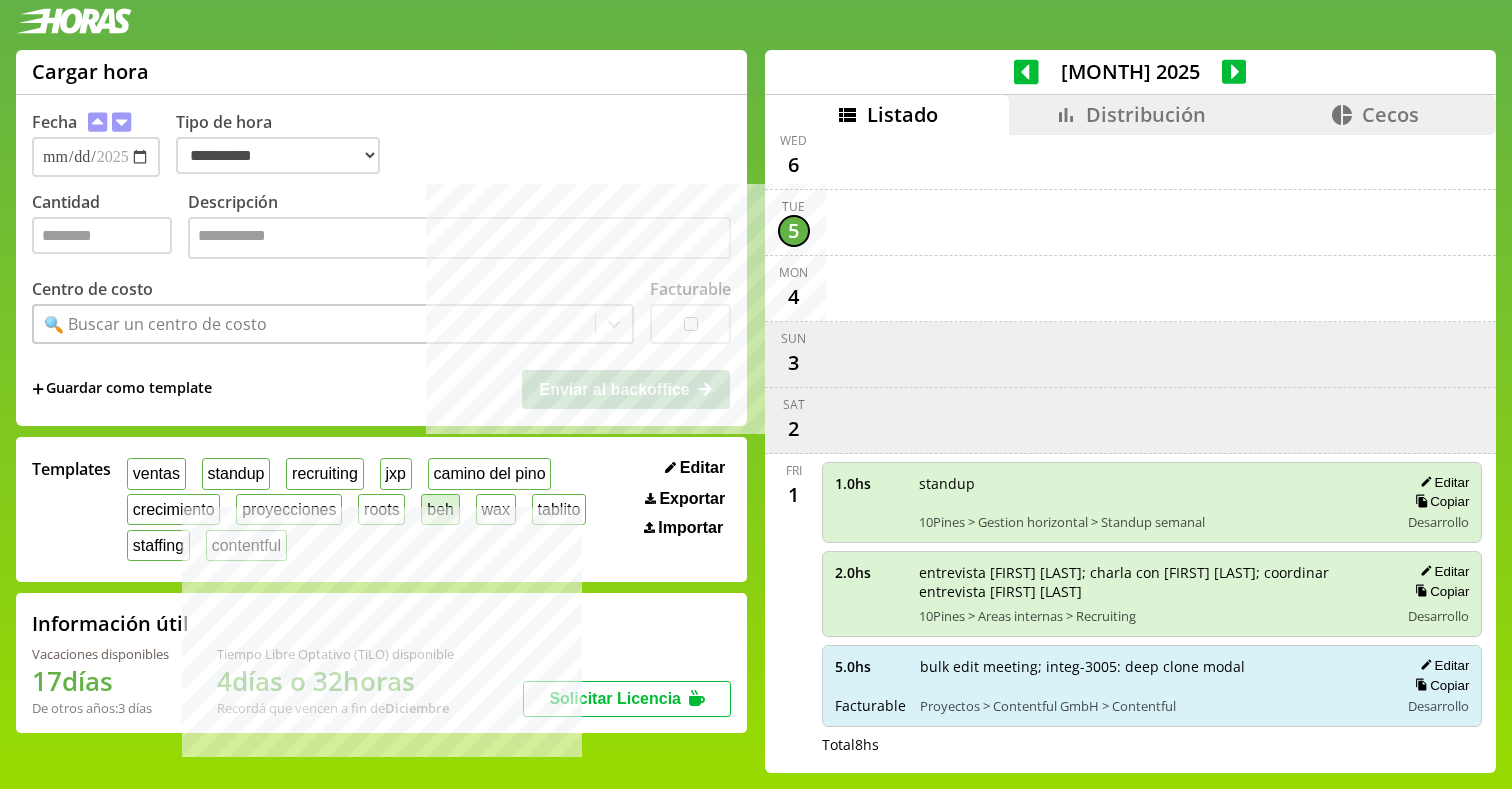 click on "beh" at bounding box center [440, 509] 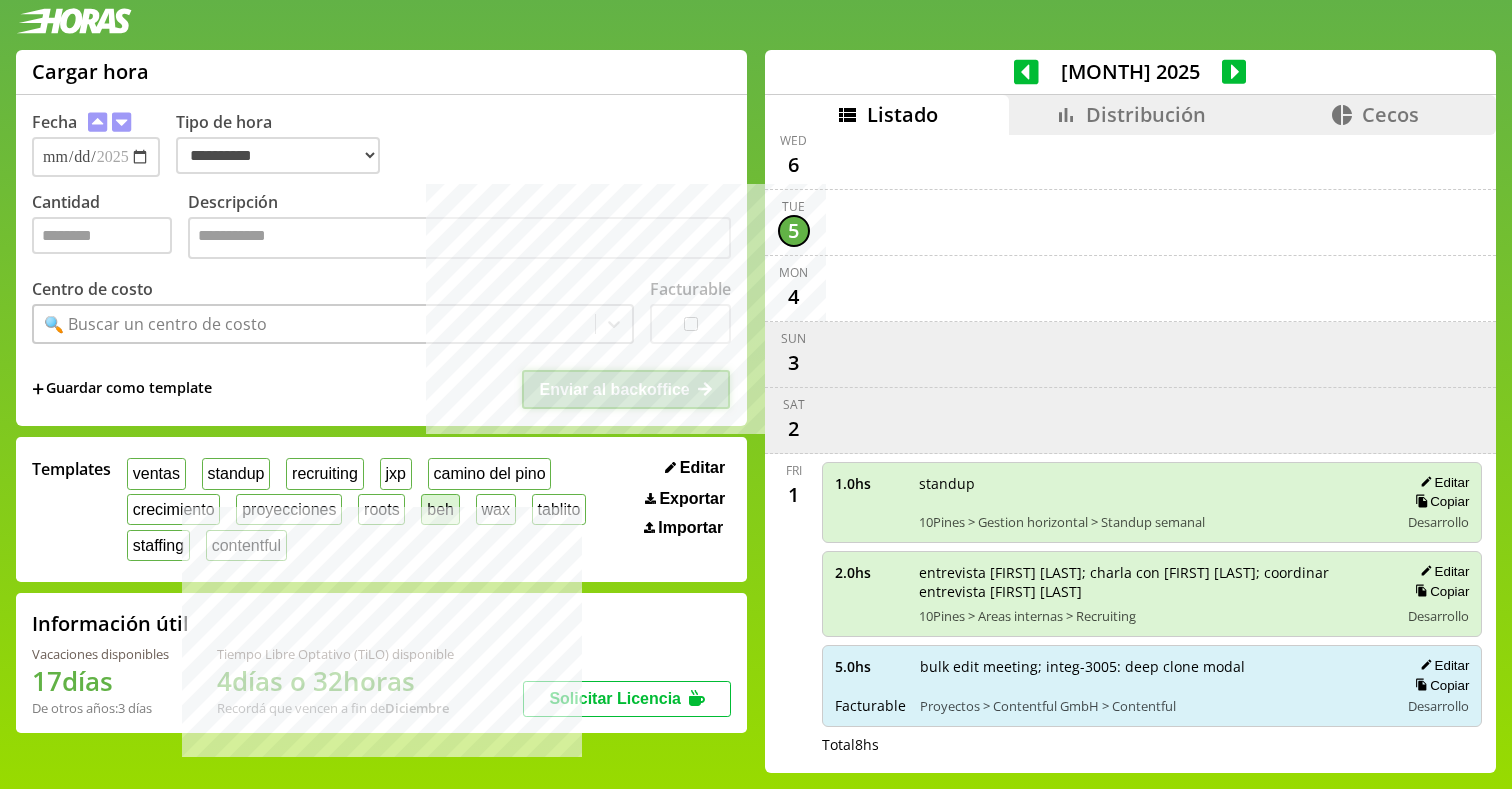 type on "*" 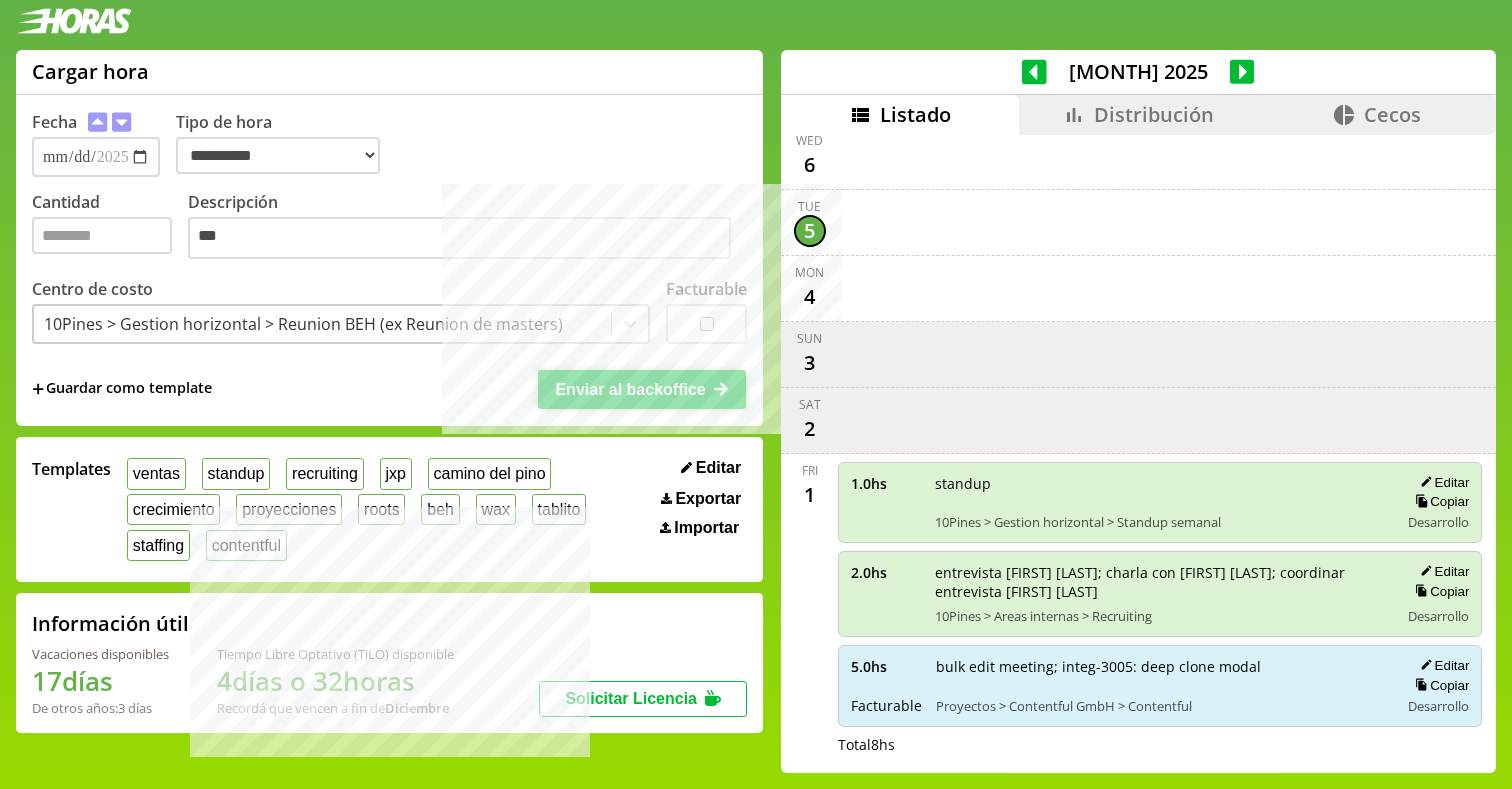 click on "Enviar al backoffice" at bounding box center (630, 389) 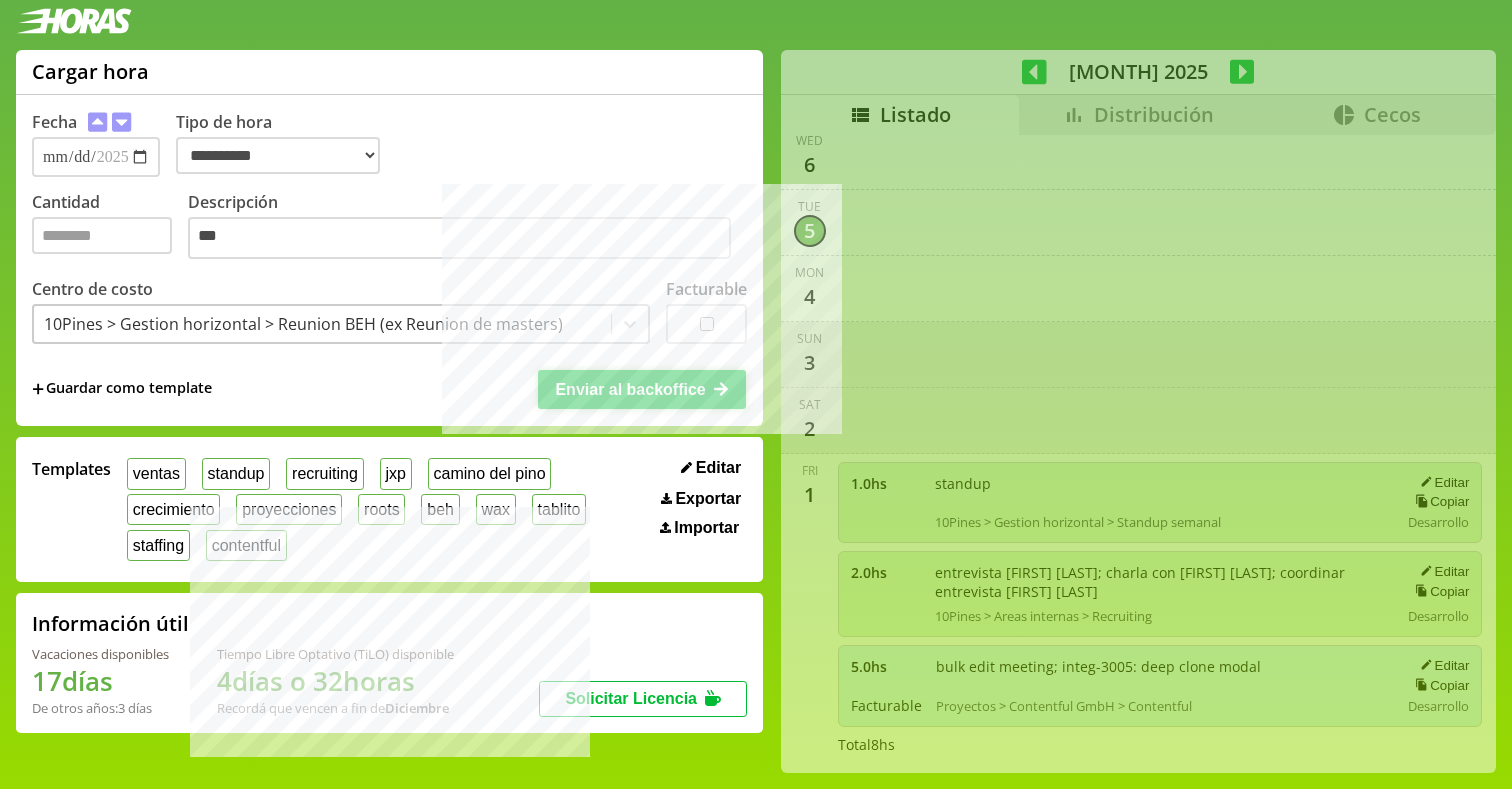 type 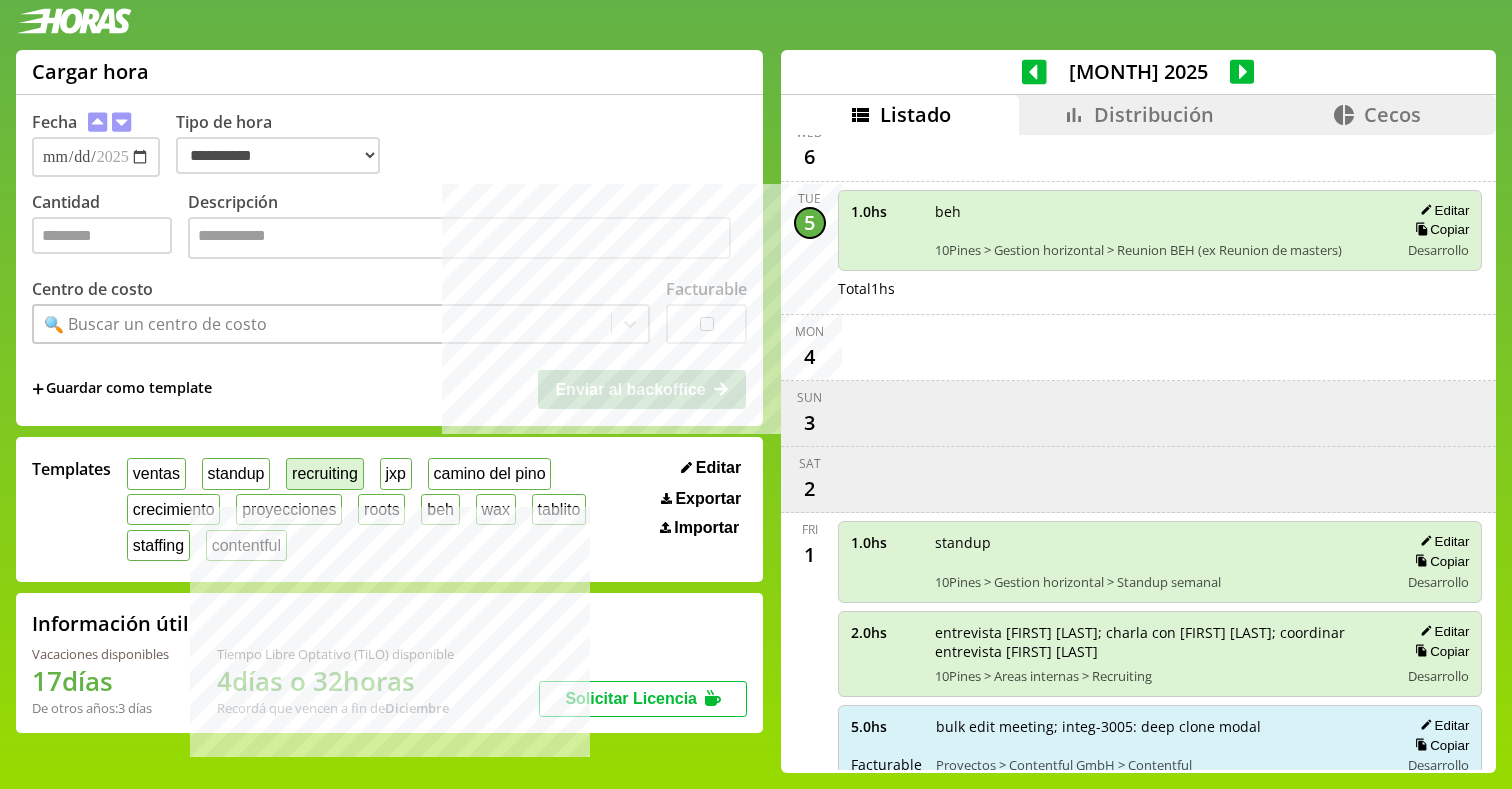 click on "recruiting" at bounding box center (324, 473) 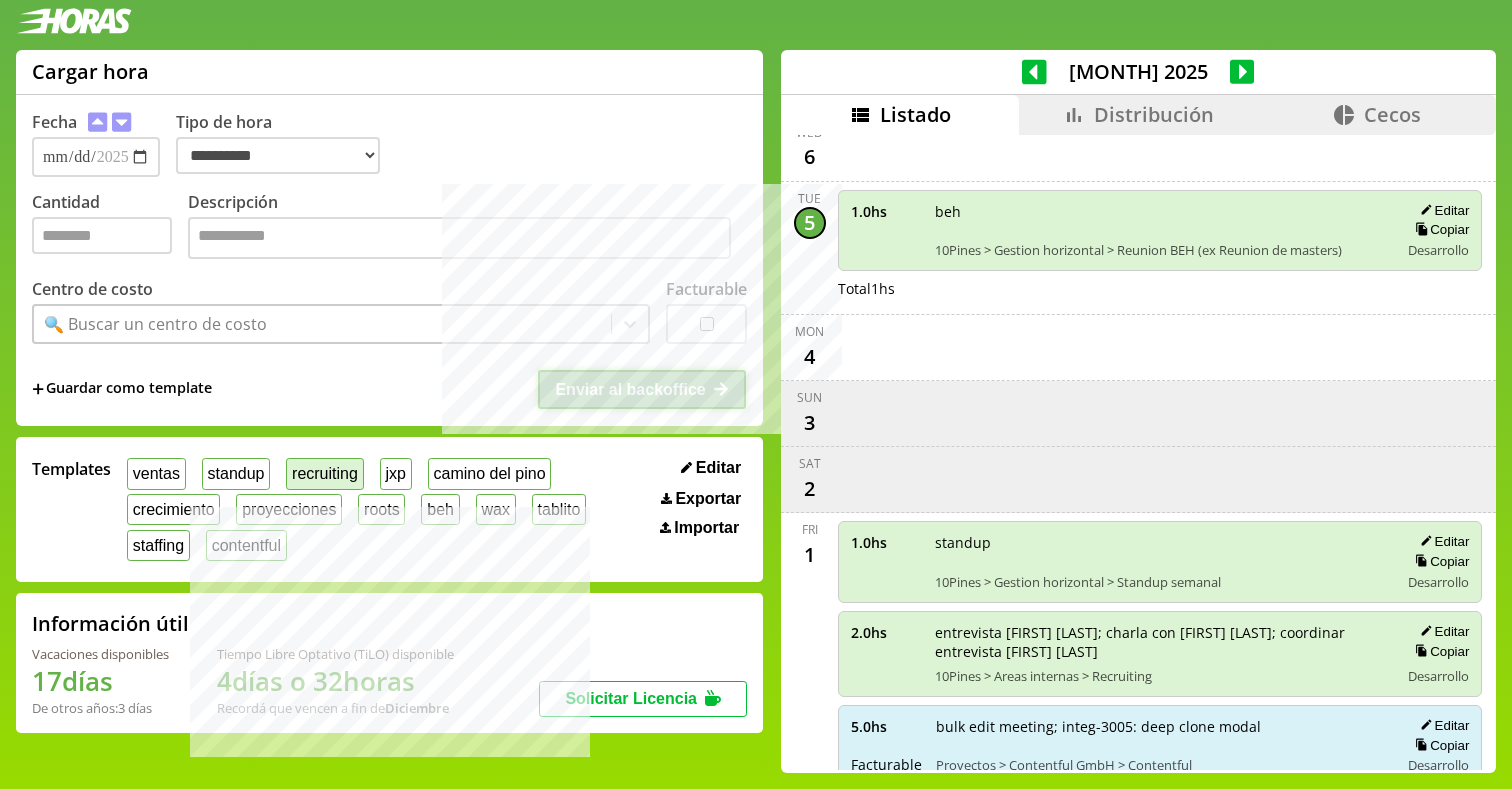 type on "*" 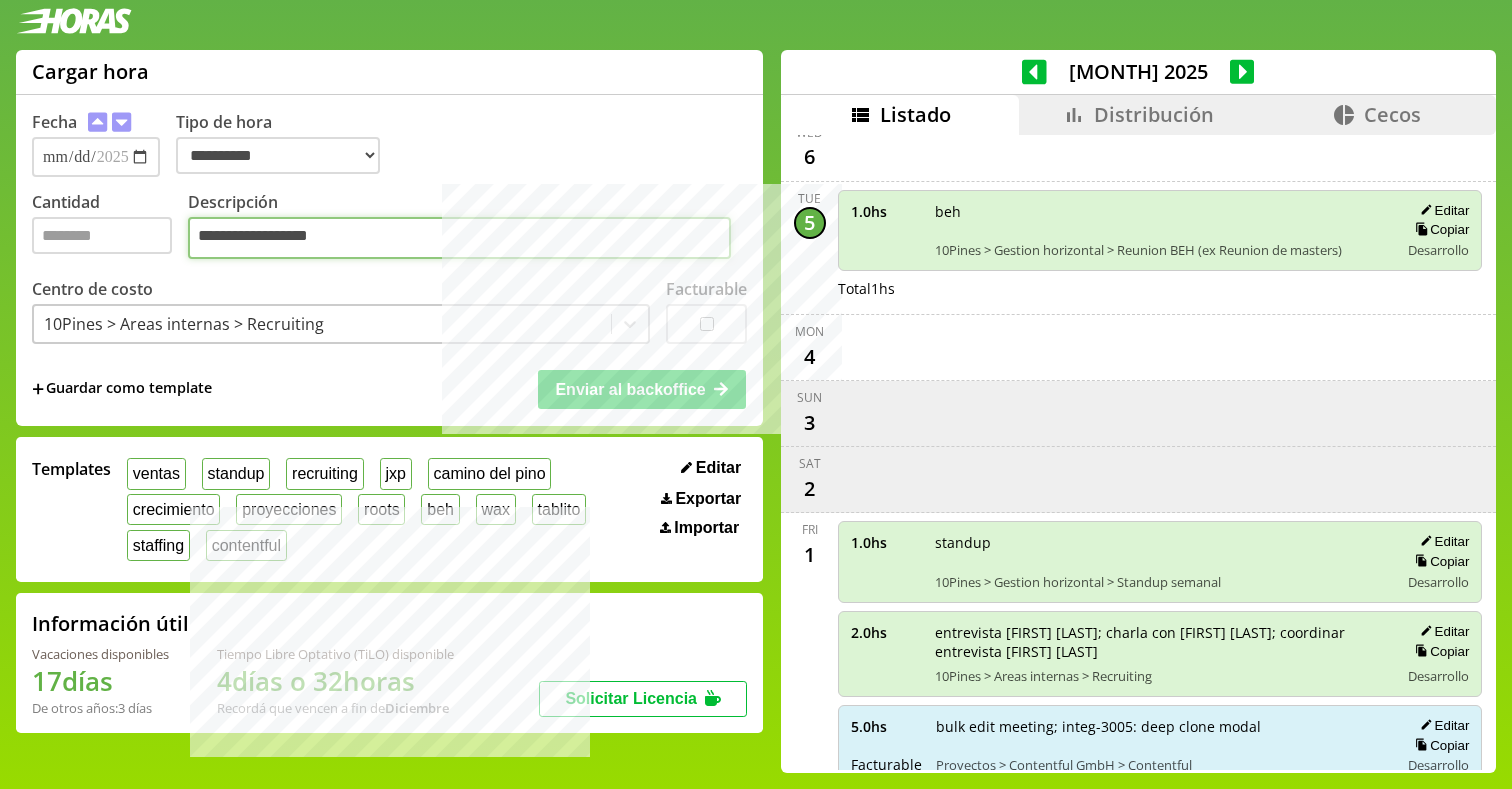 click on "**********" at bounding box center (459, 238) 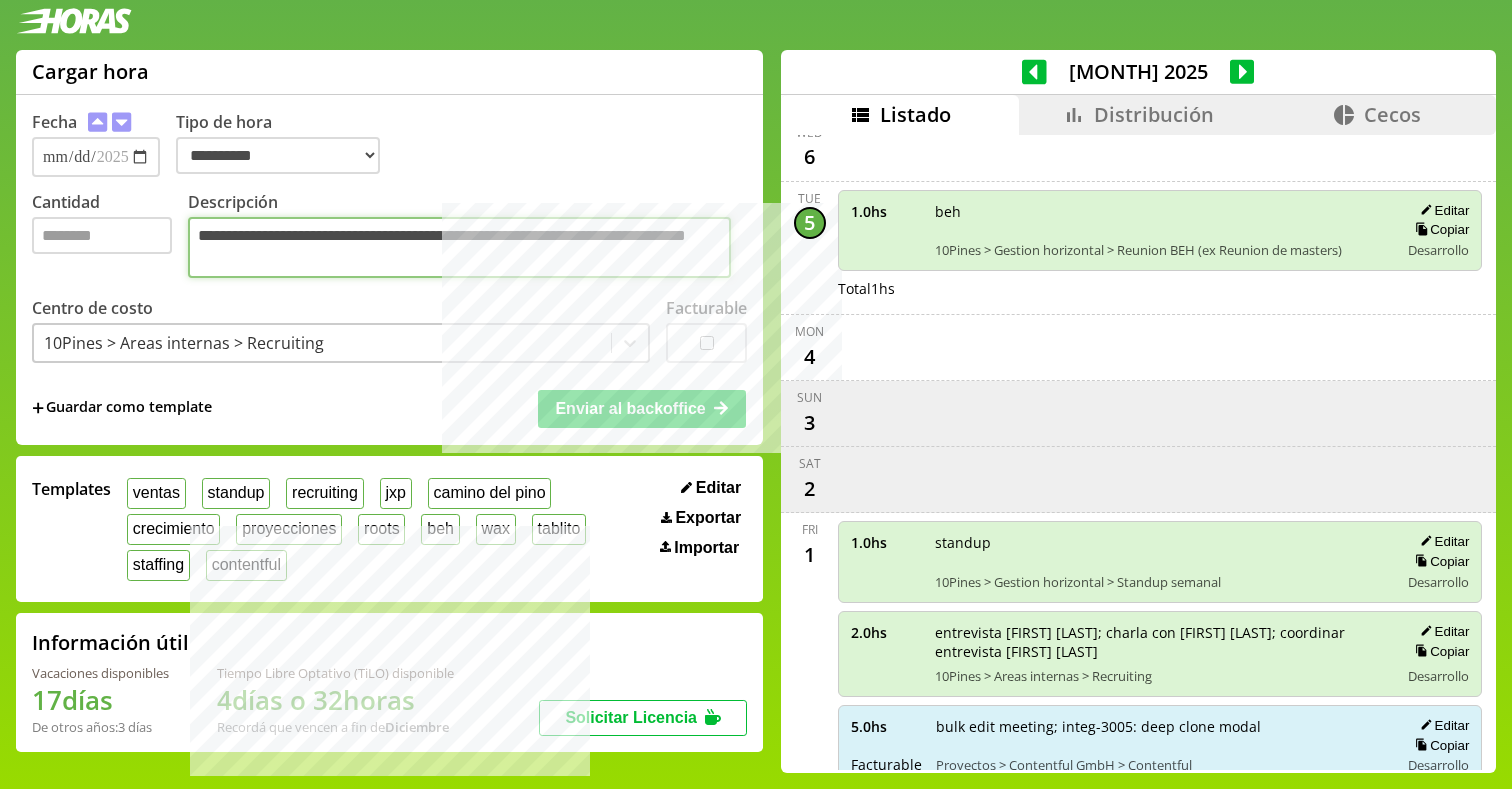 type on "**********" 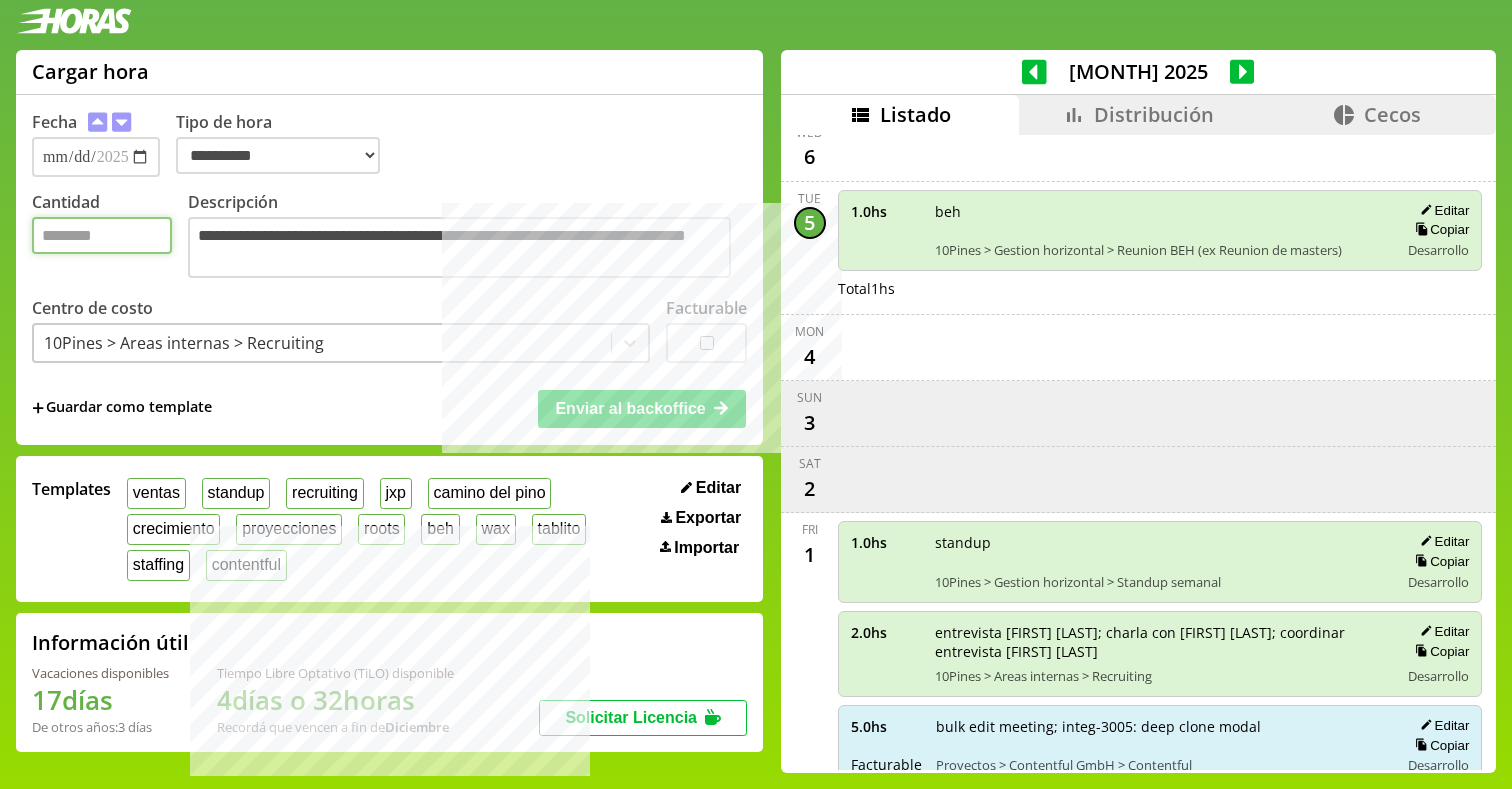 click on "*" at bounding box center [102, 235] 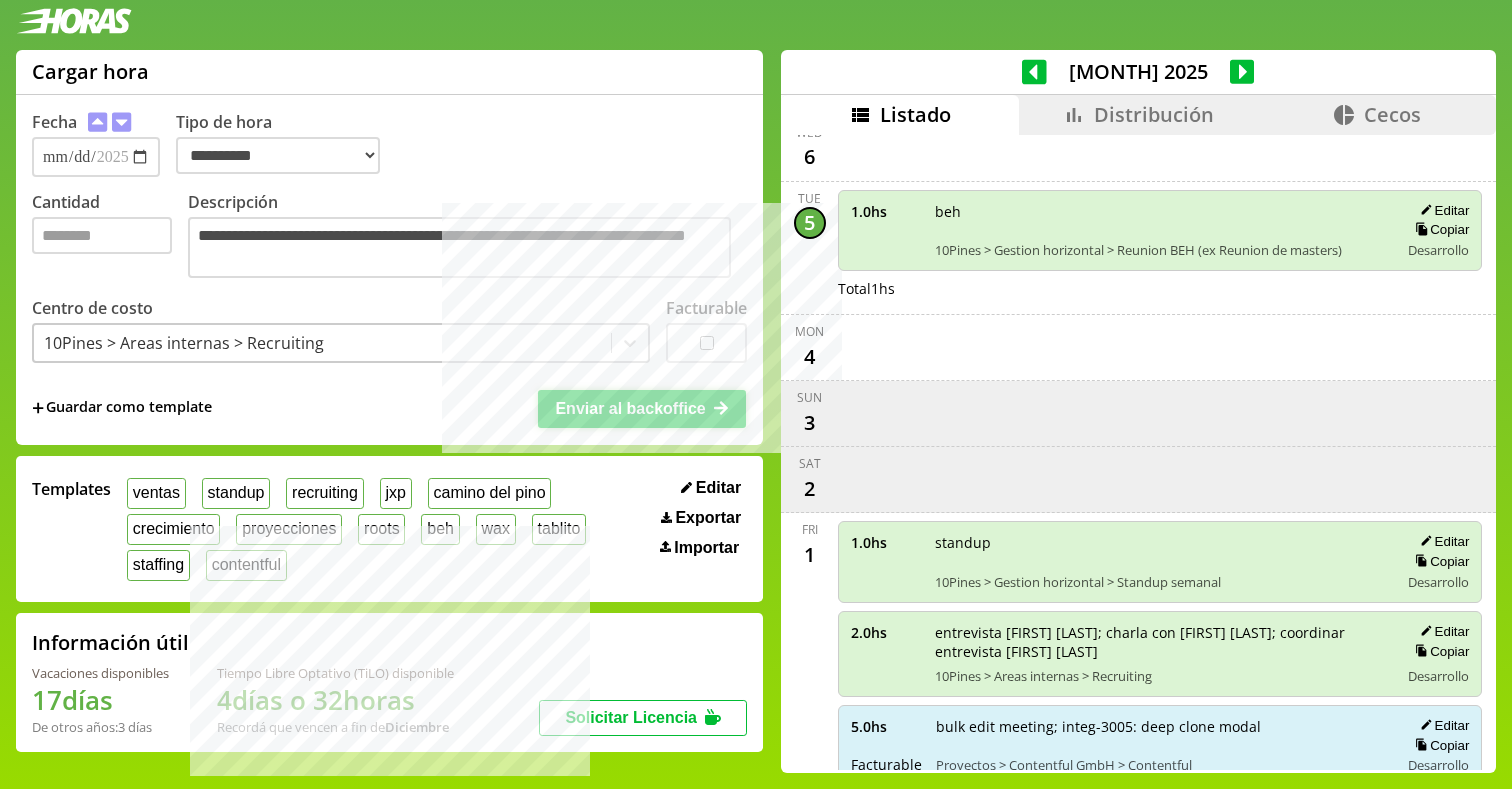 click on "Enviar al backoffice" at bounding box center [630, 408] 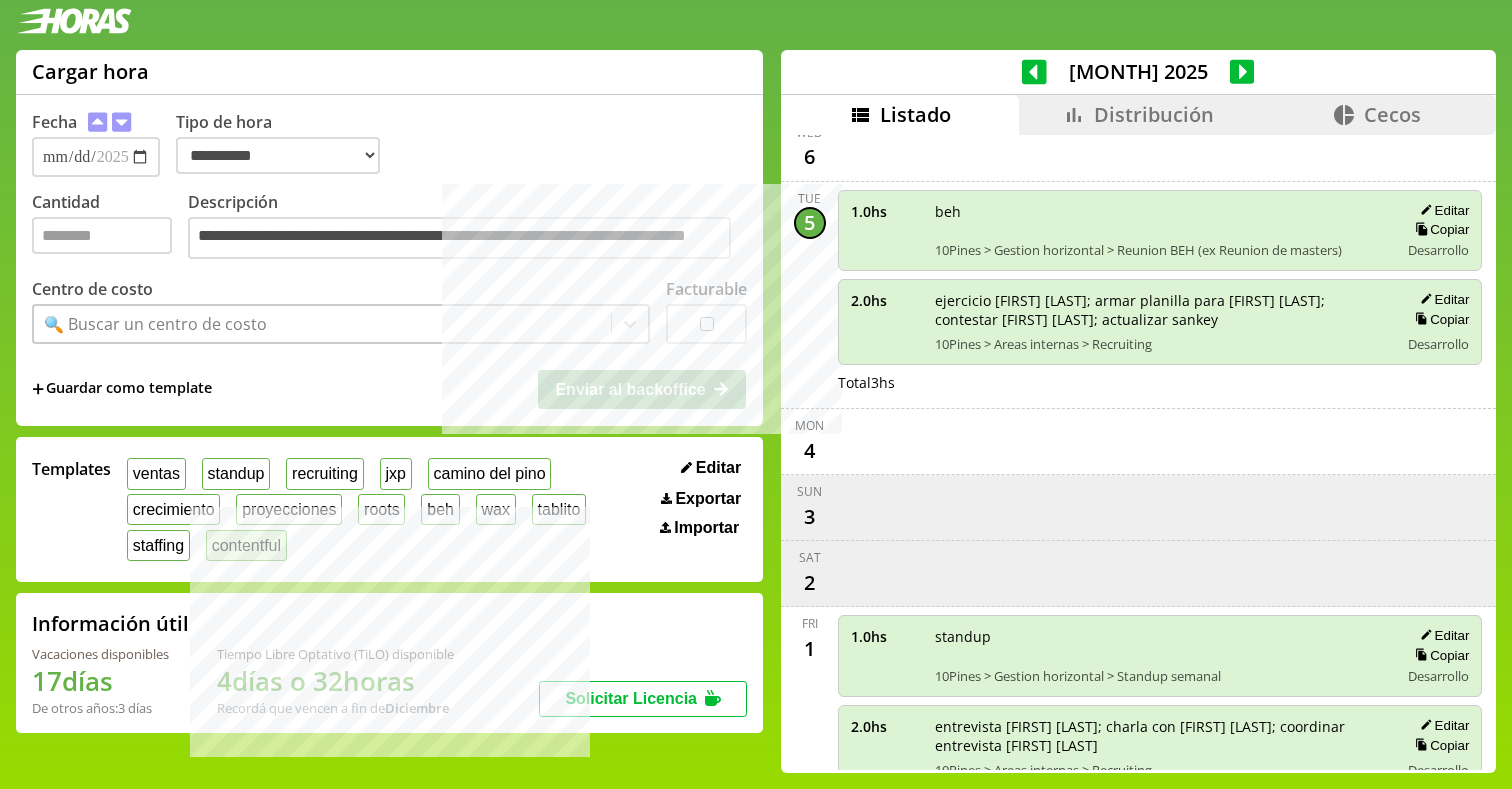 click on "contentful" at bounding box center [246, 545] 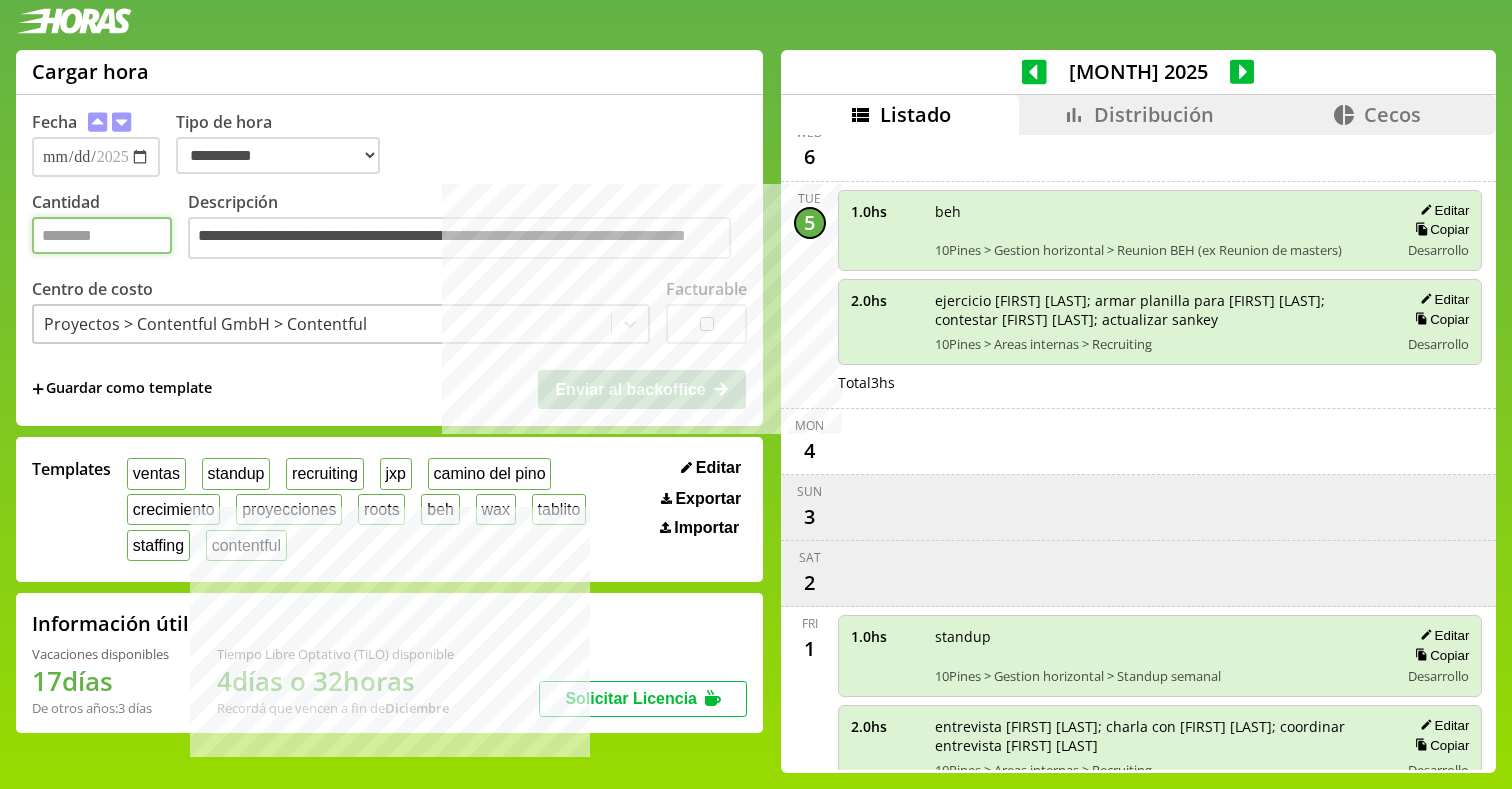 click on "*" at bounding box center (102, 235) 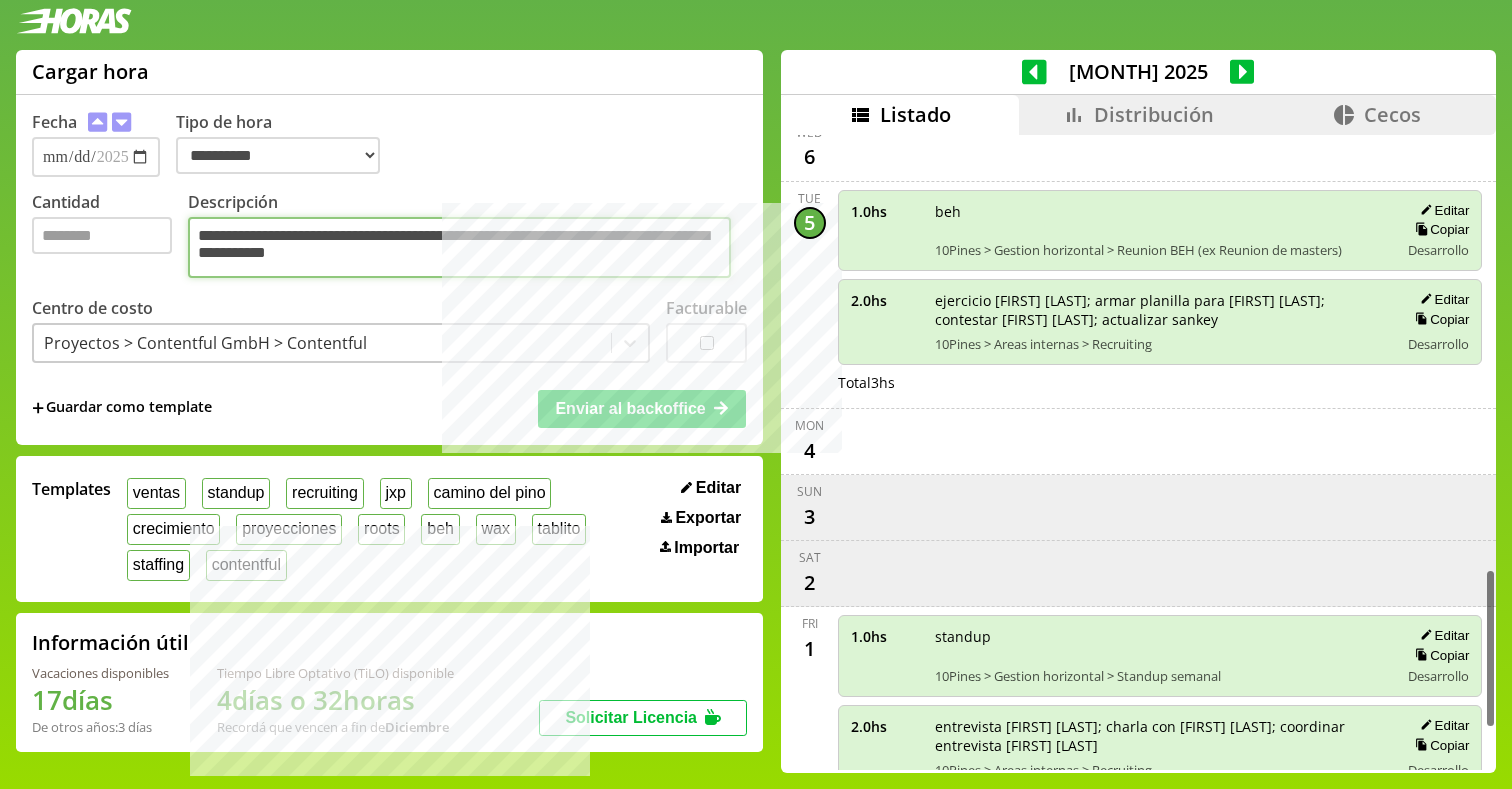 type on "**********" 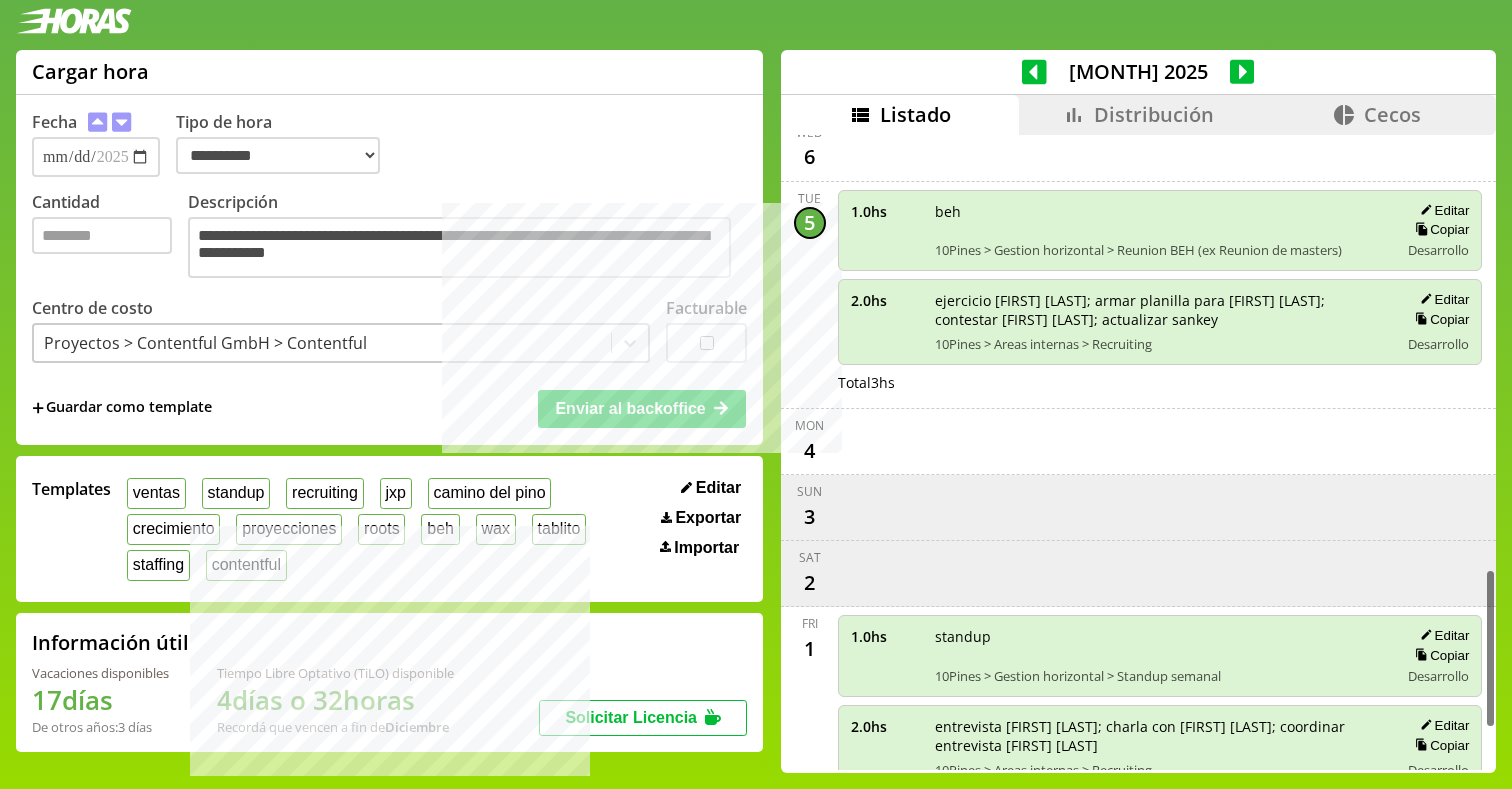 click on "**********" at bounding box center (389, 247) 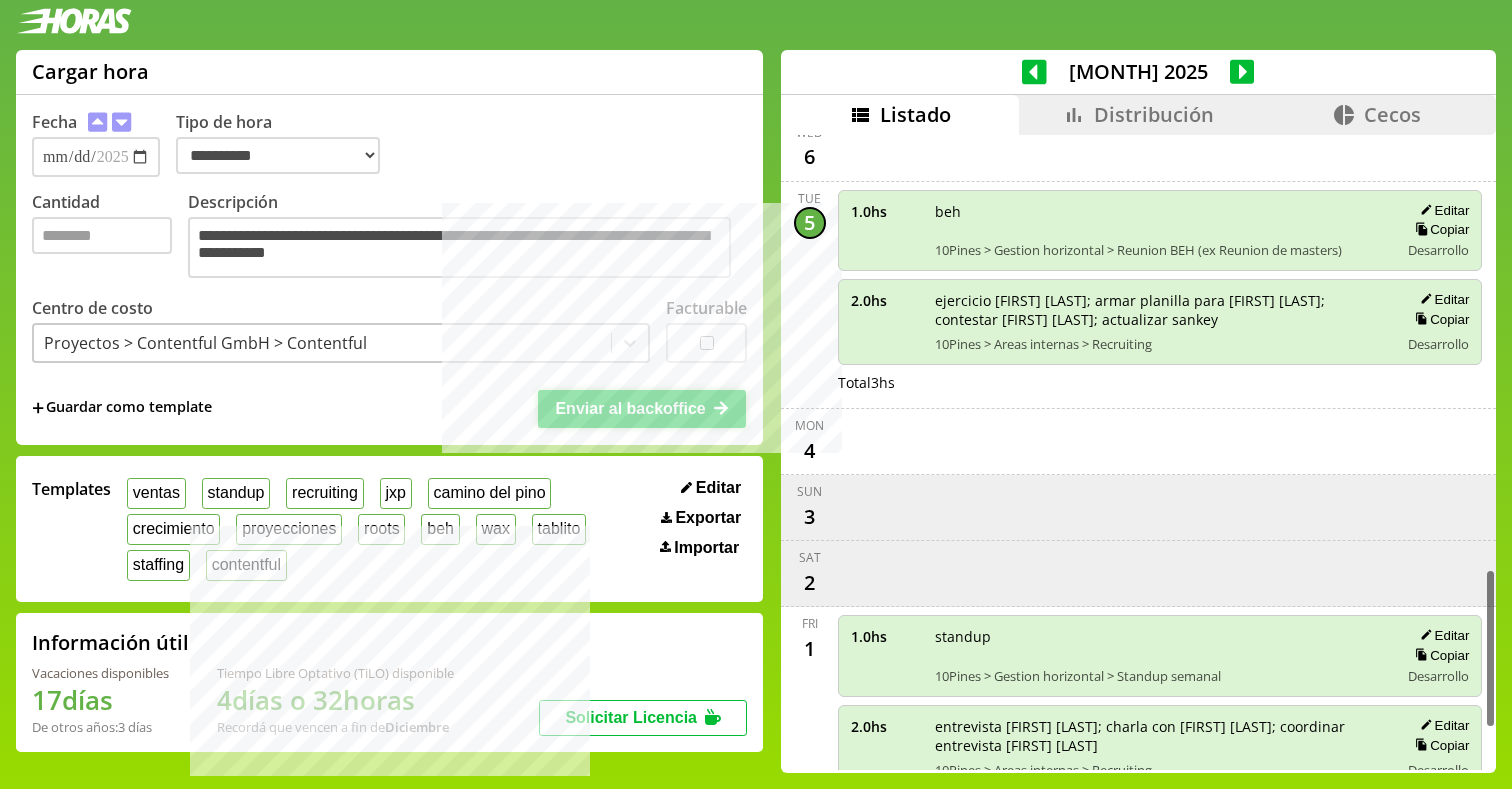 click on "Enviar al backoffice" at bounding box center (630, 408) 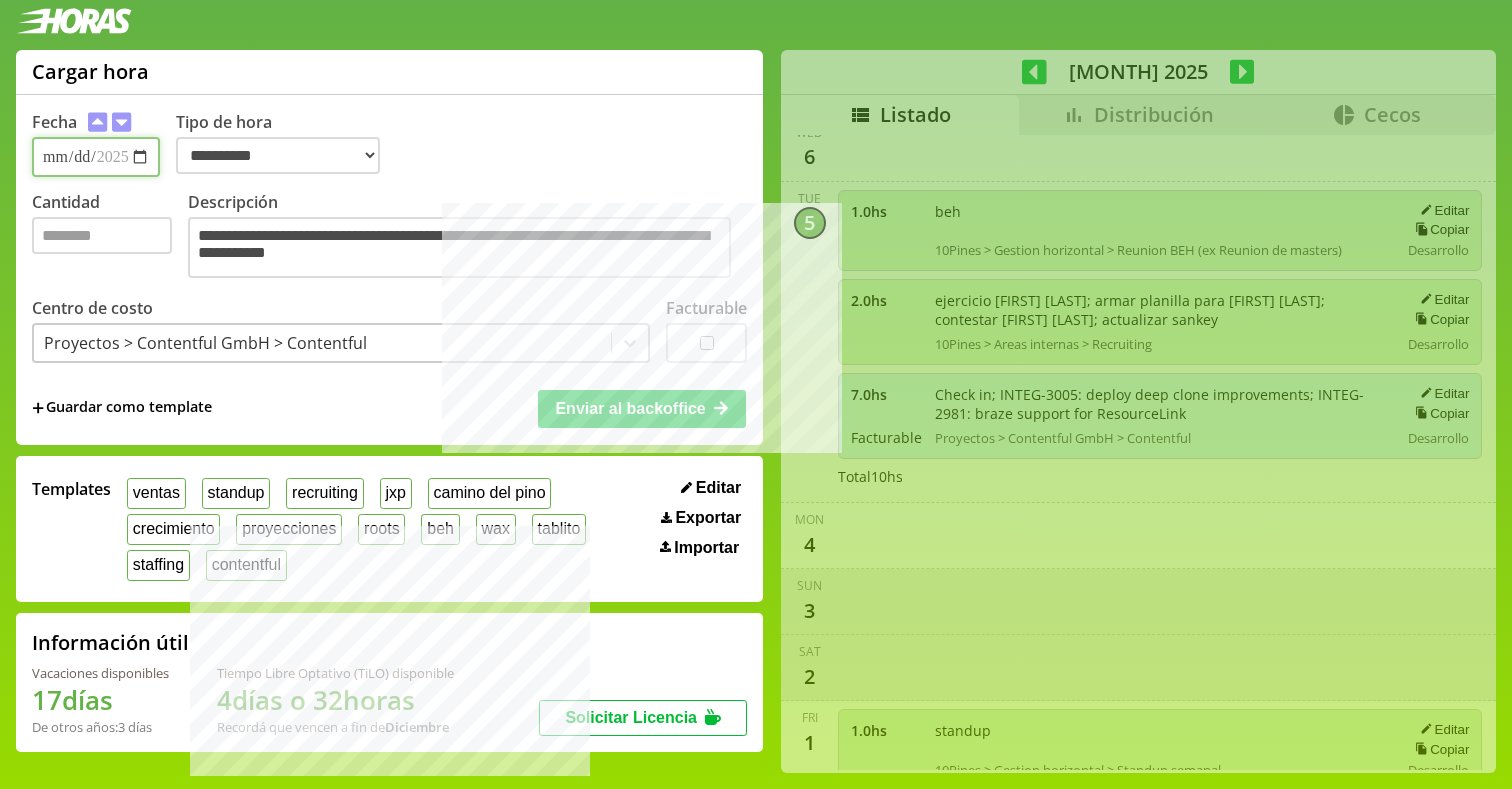 type 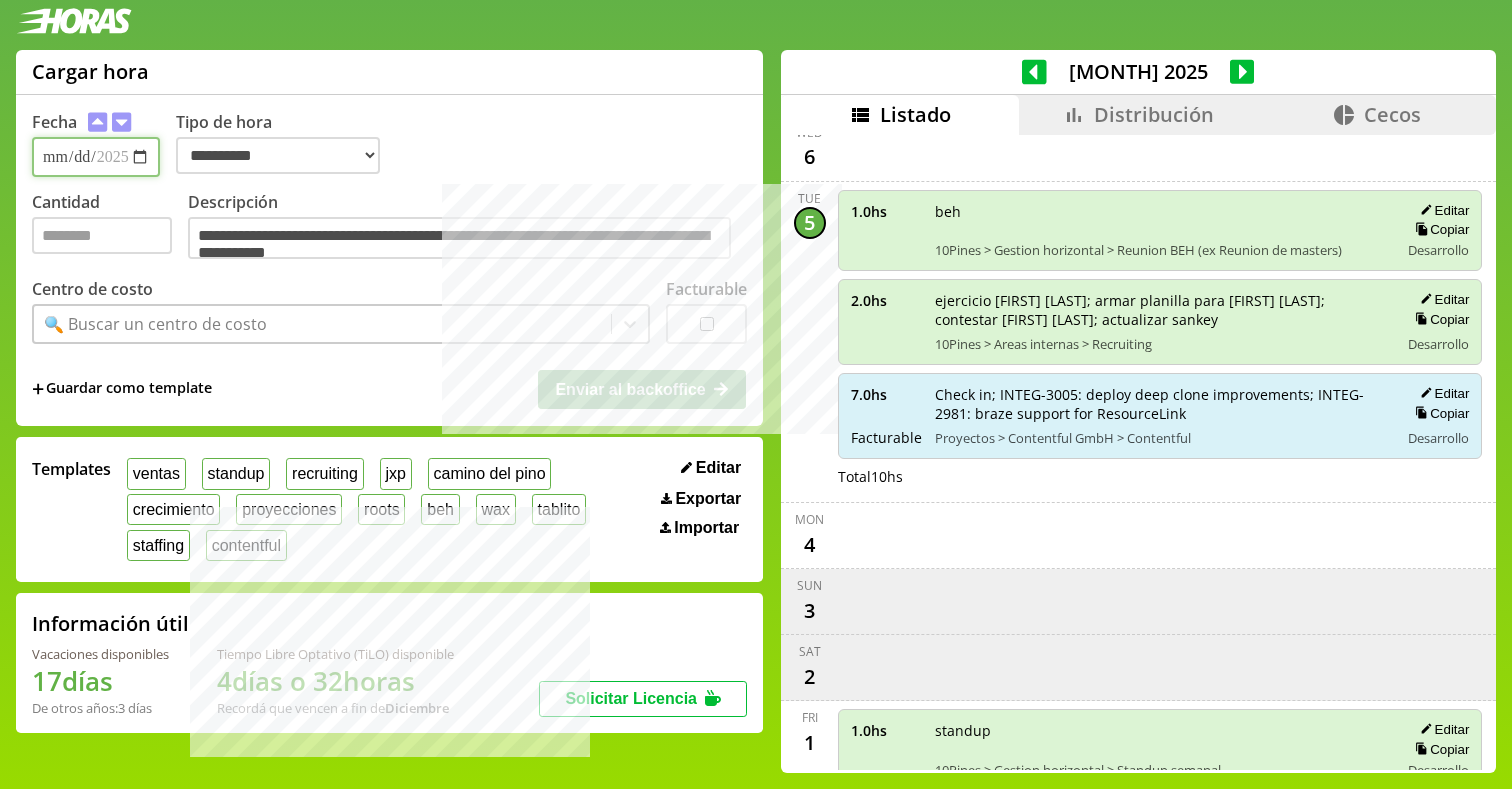 click on "**********" at bounding box center [96, 157] 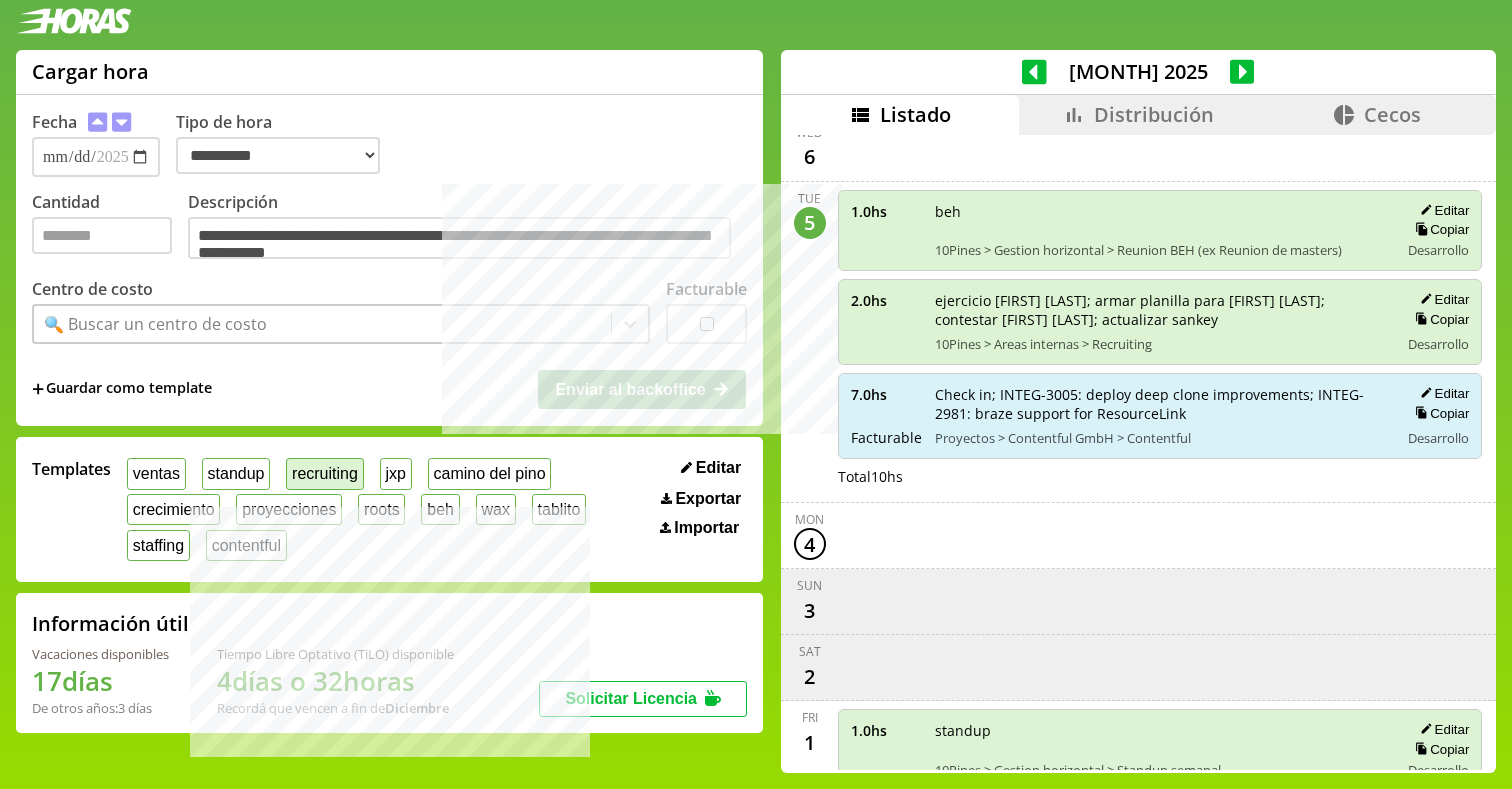 click on "recruiting" at bounding box center [324, 473] 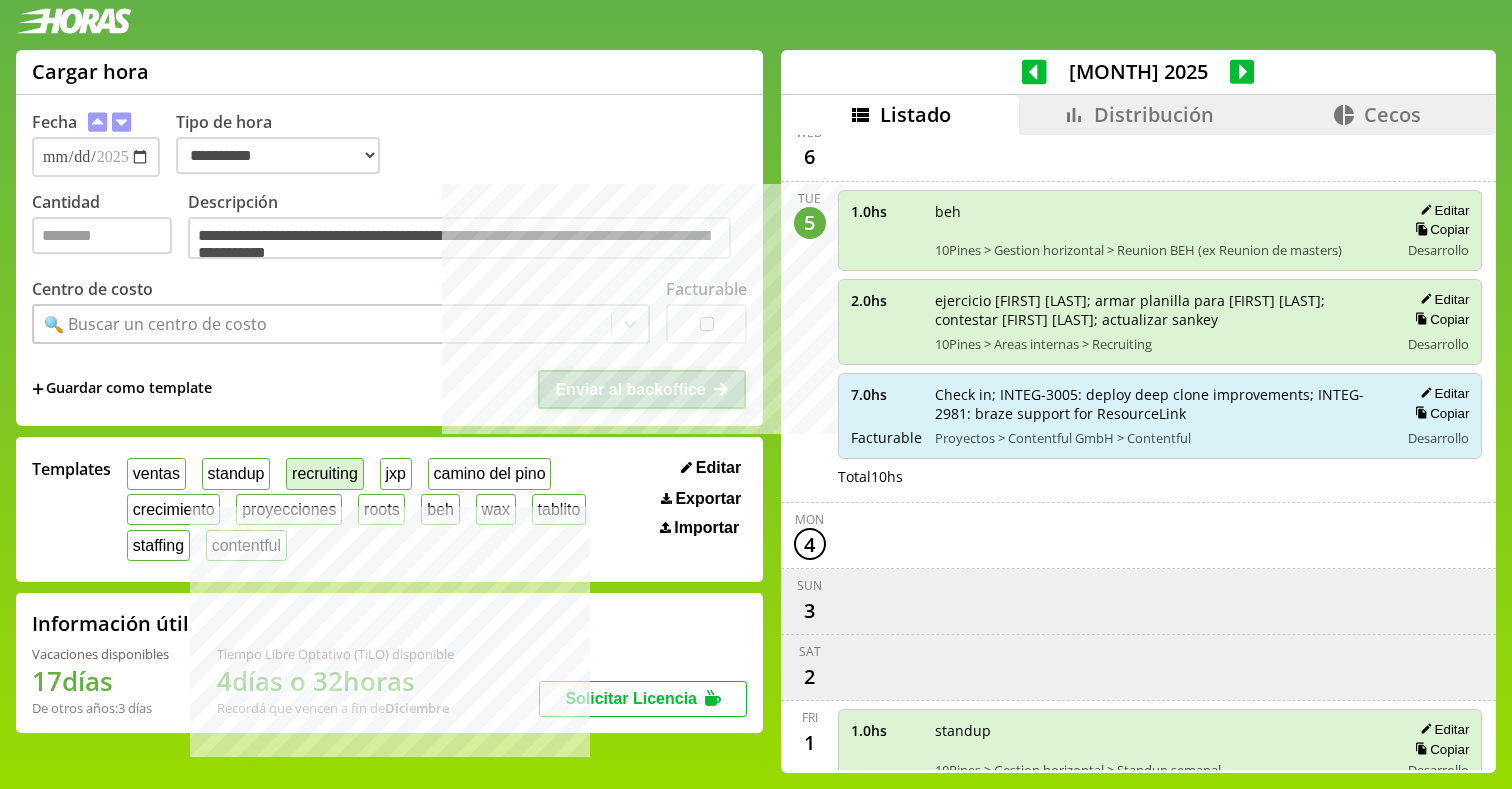 type on "*" 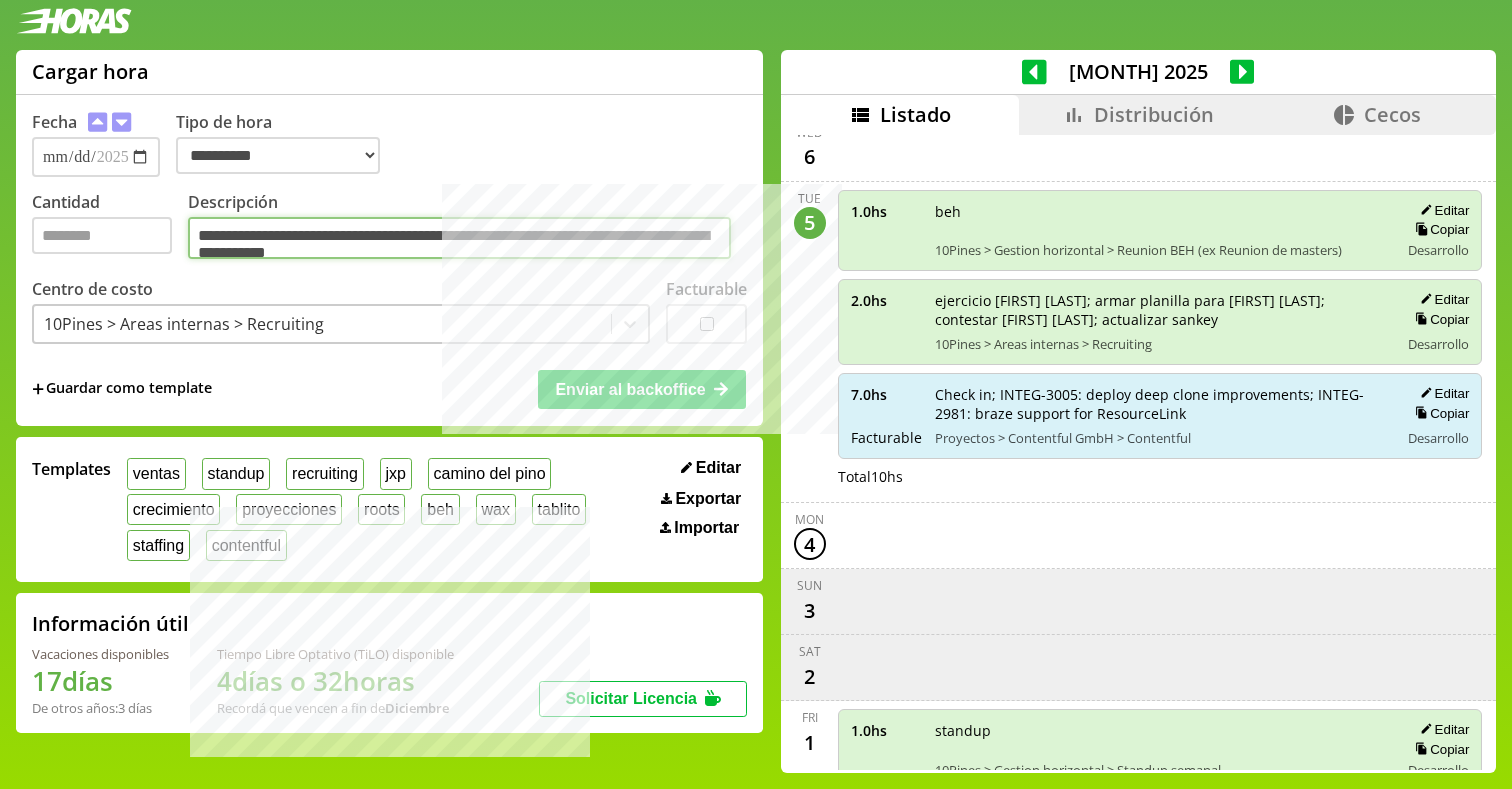click on "**********" at bounding box center [459, 238] 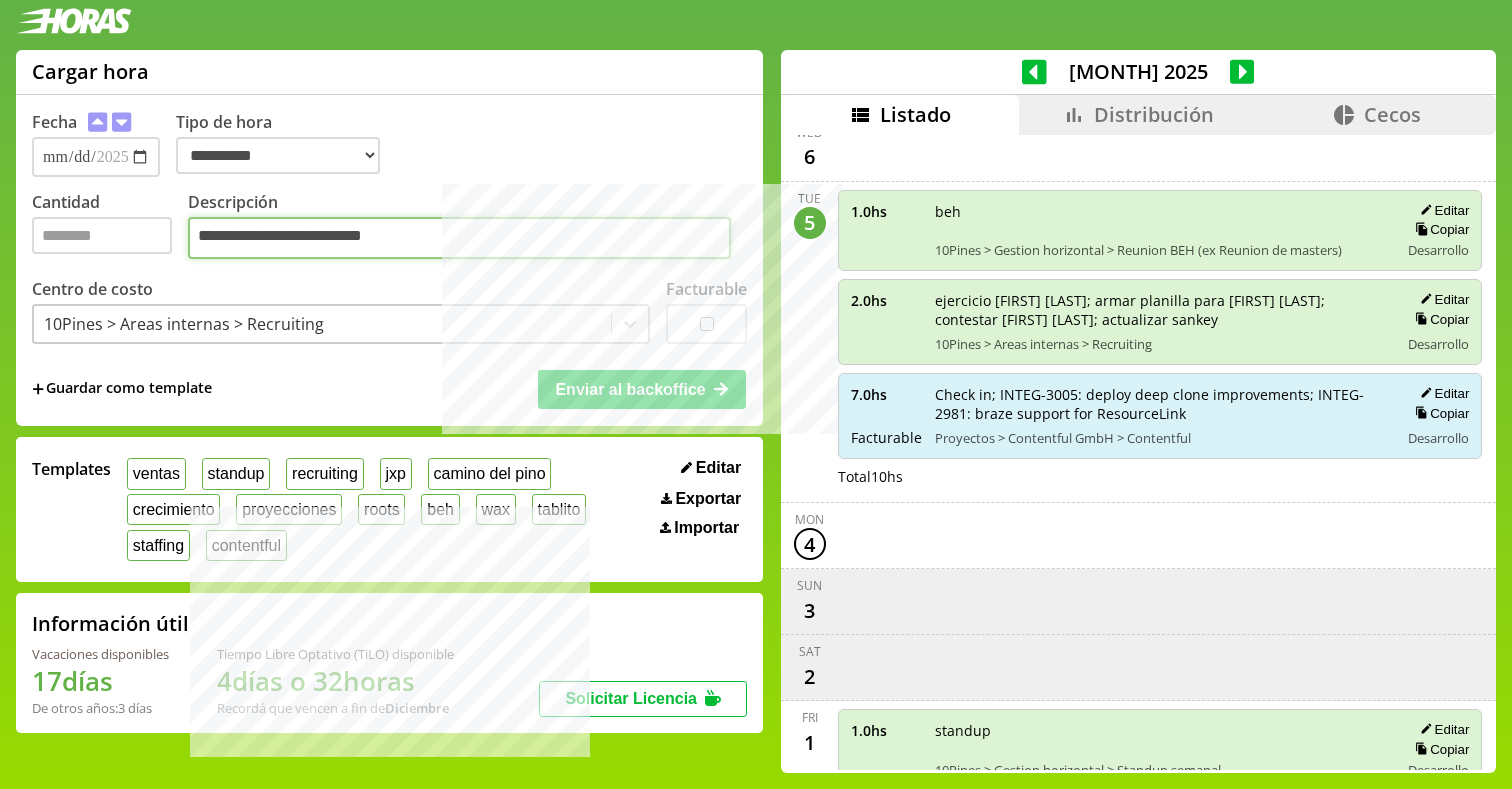 type on "**********" 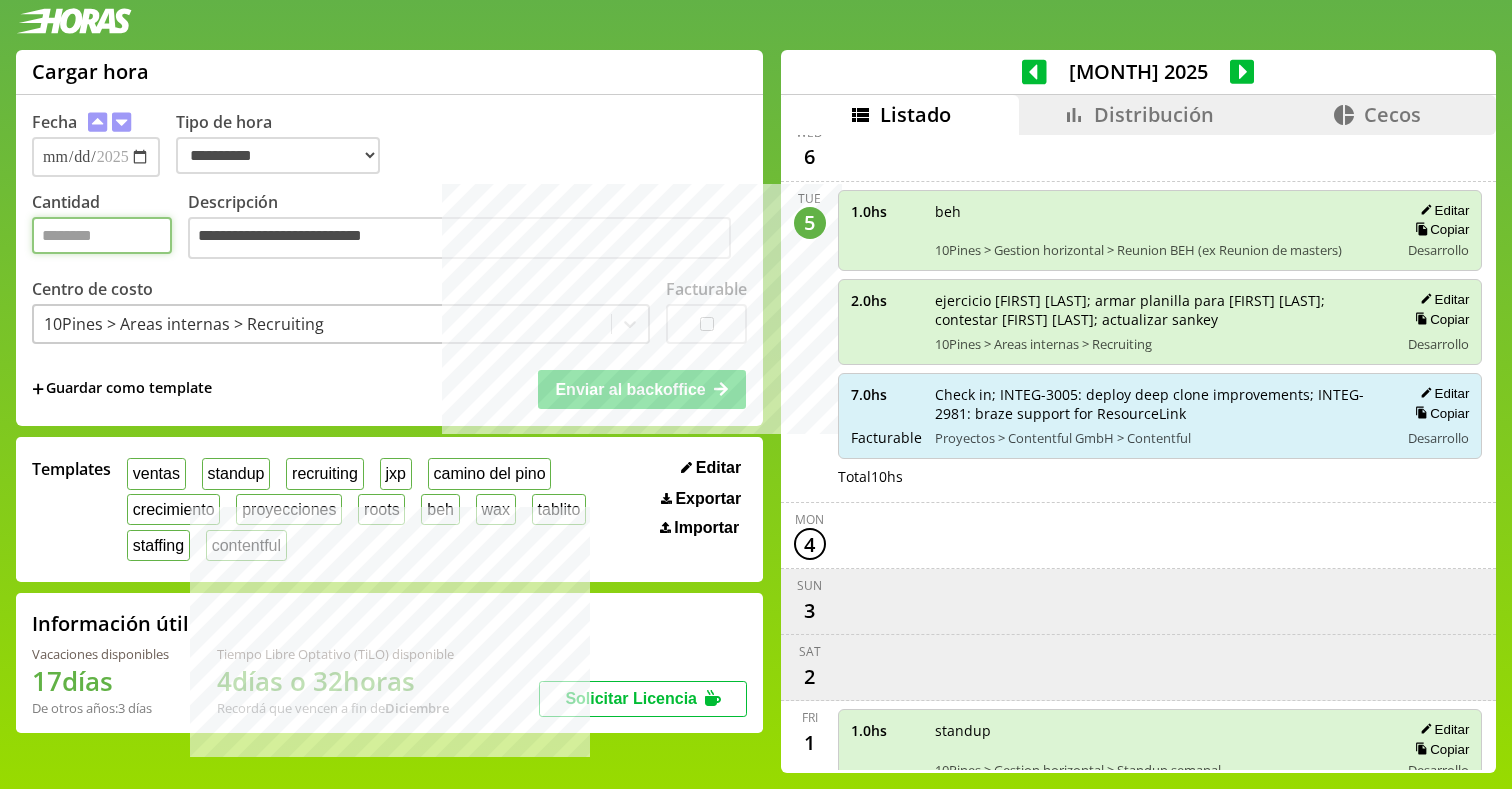 type on "***" 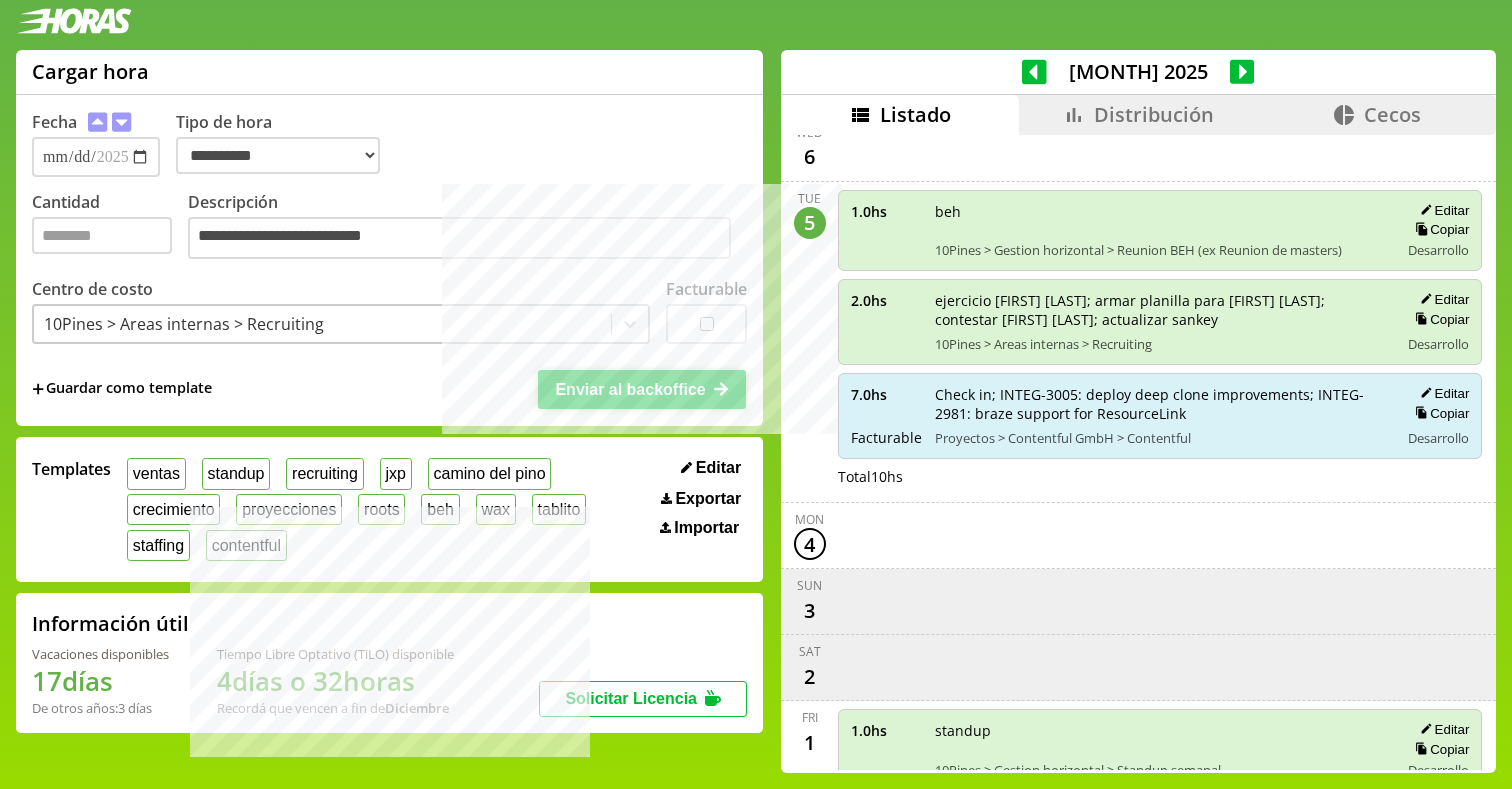 click on "Enviar al backoffice" at bounding box center (630, 389) 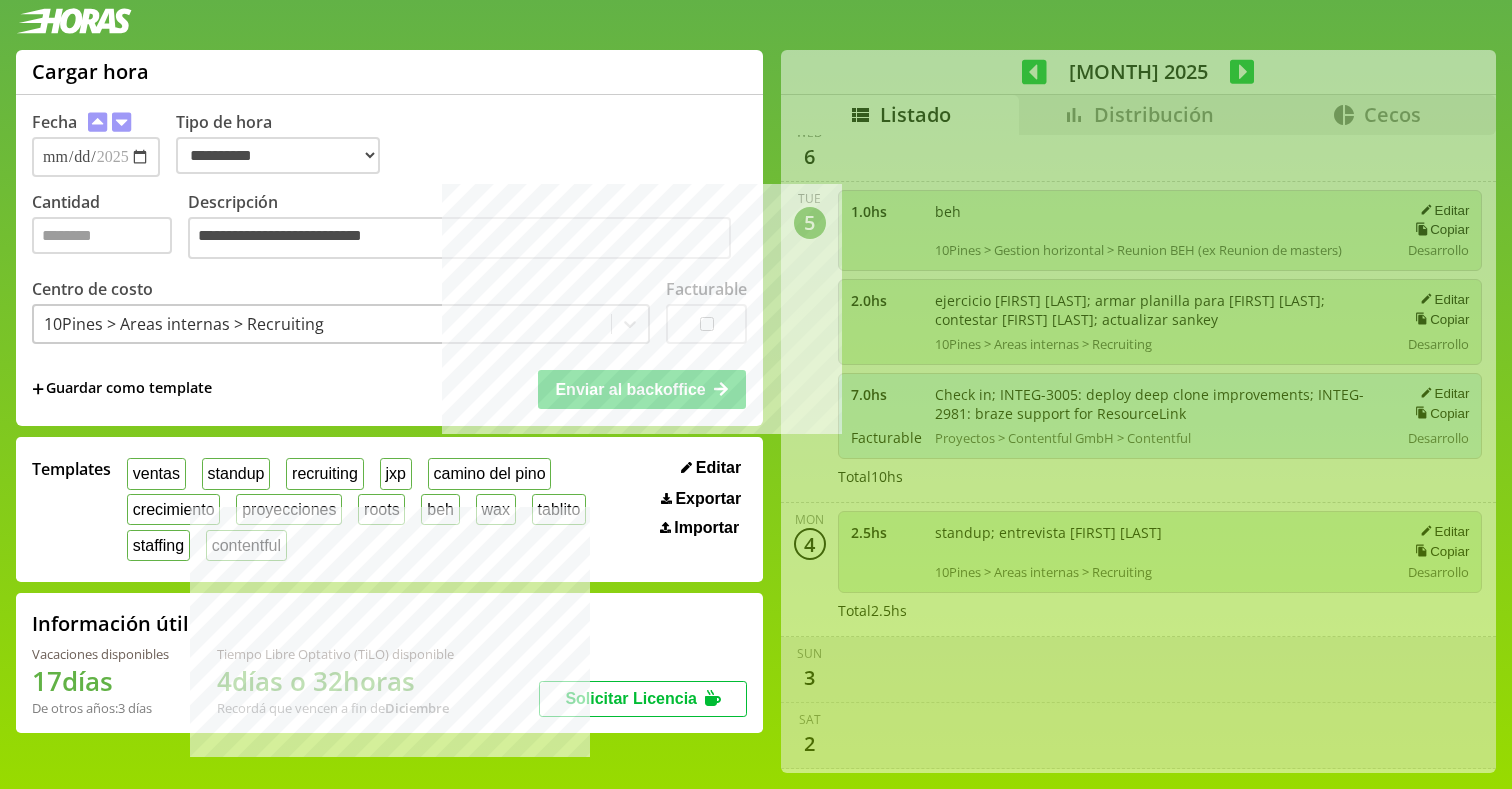 type 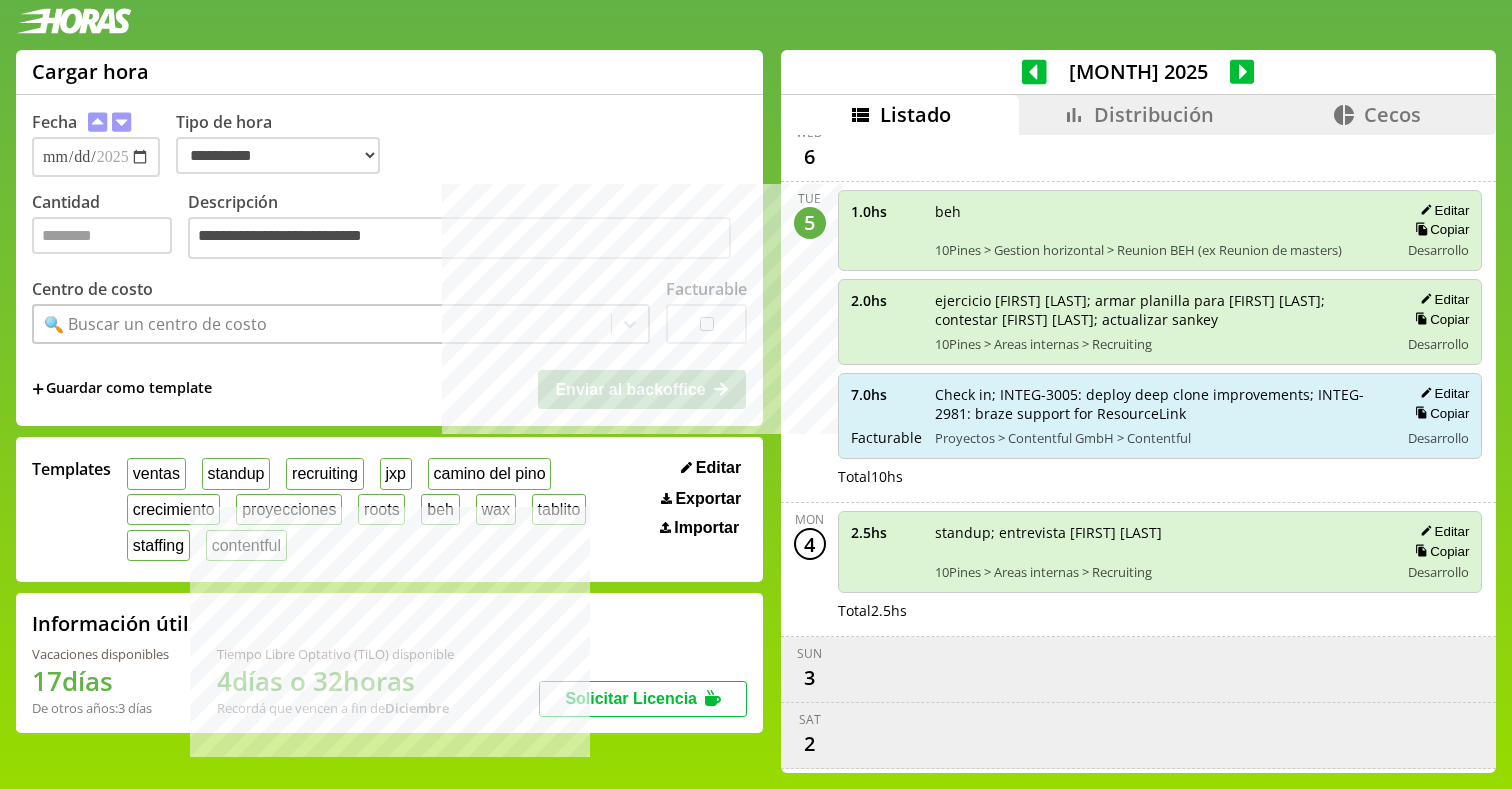 click on "Centro de costo 🔍 Buscar un centro de costo" at bounding box center (341, 311) 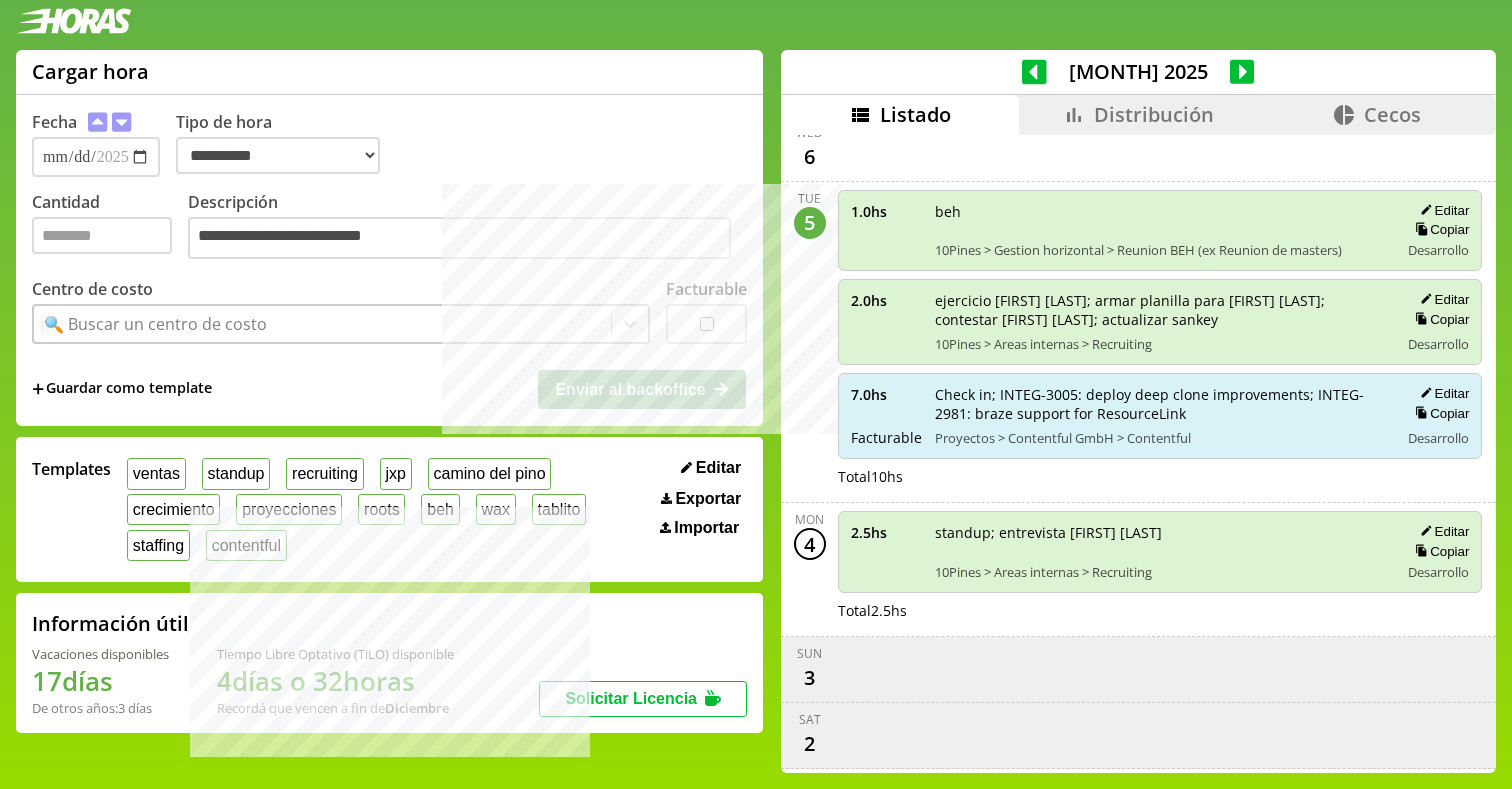click on "🔍 Buscar un centro de costo" at bounding box center (322, 324) 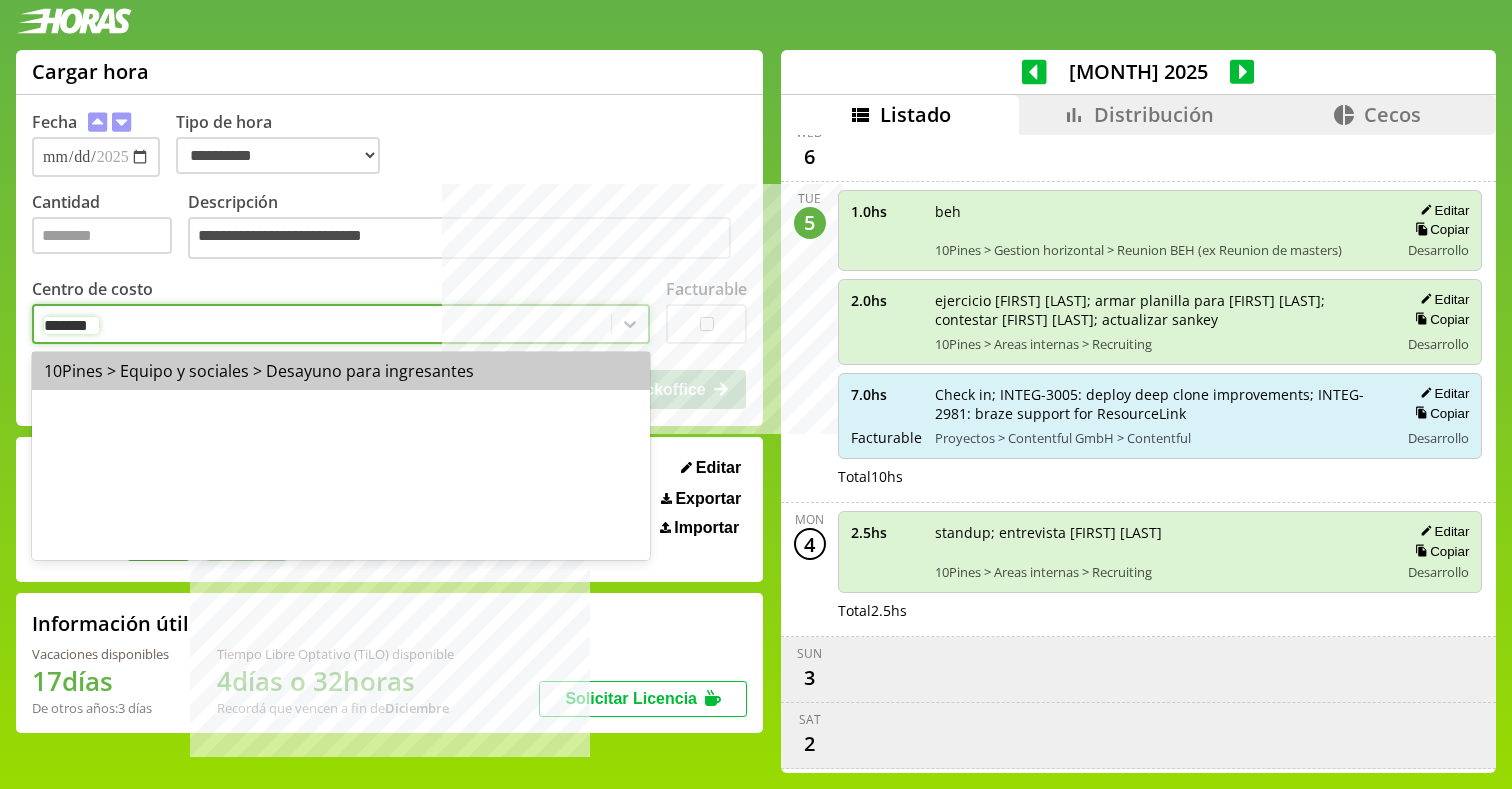 type on "********" 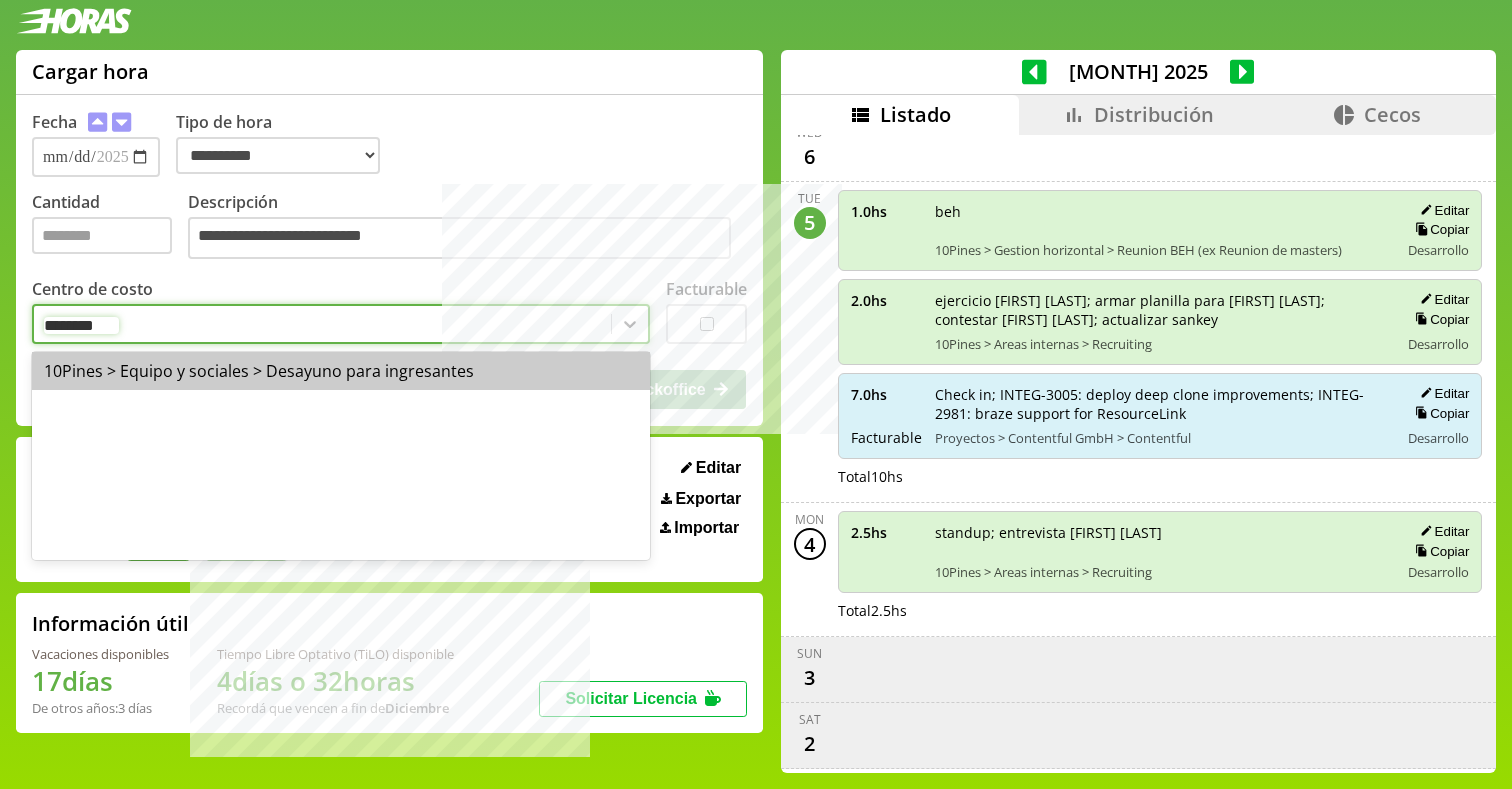 click on "10Pines > Equipo y sociales > Desayuno para ingresantes" at bounding box center [341, 371] 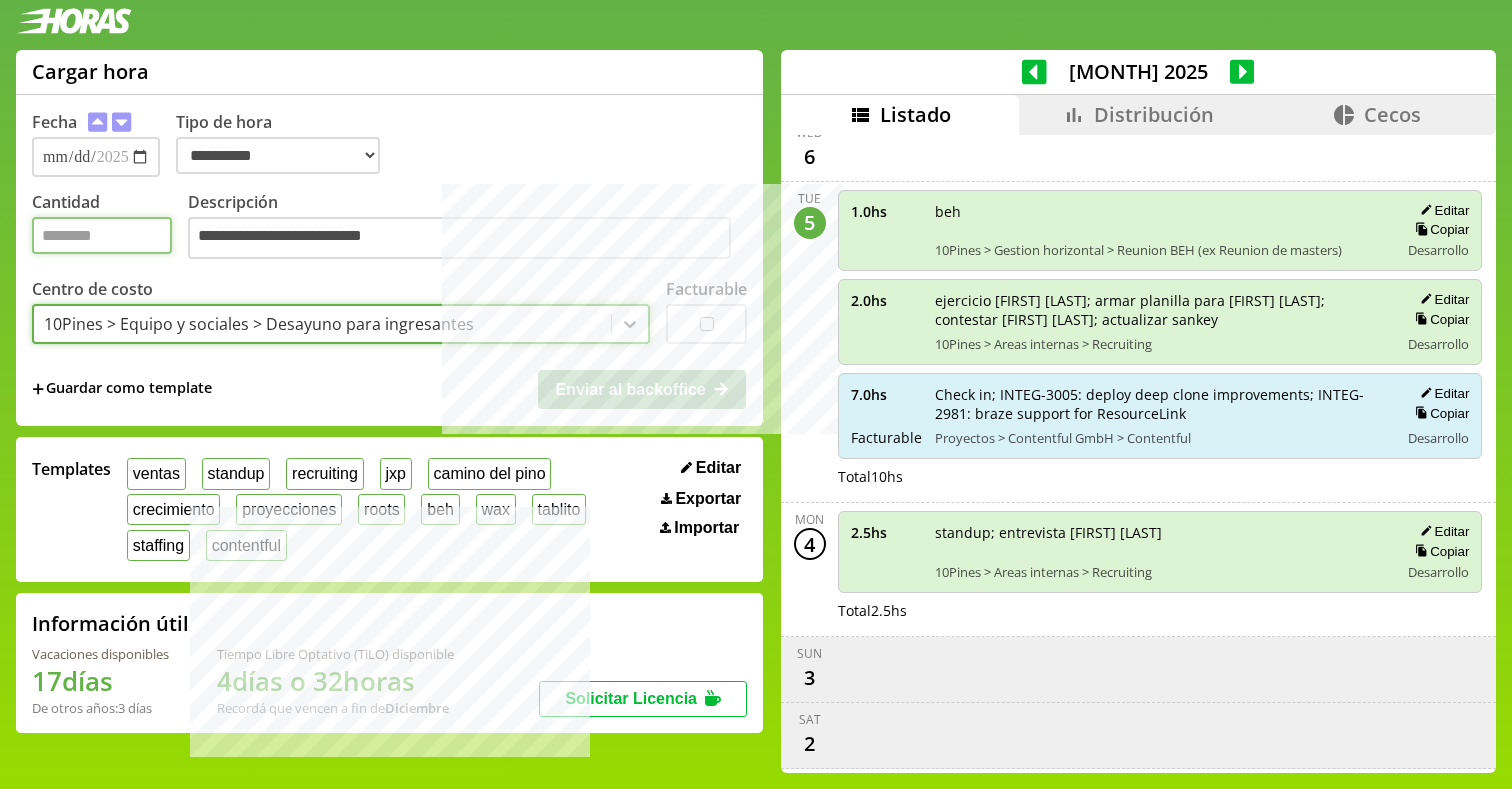 click on "Cantidad" at bounding box center [102, 235] 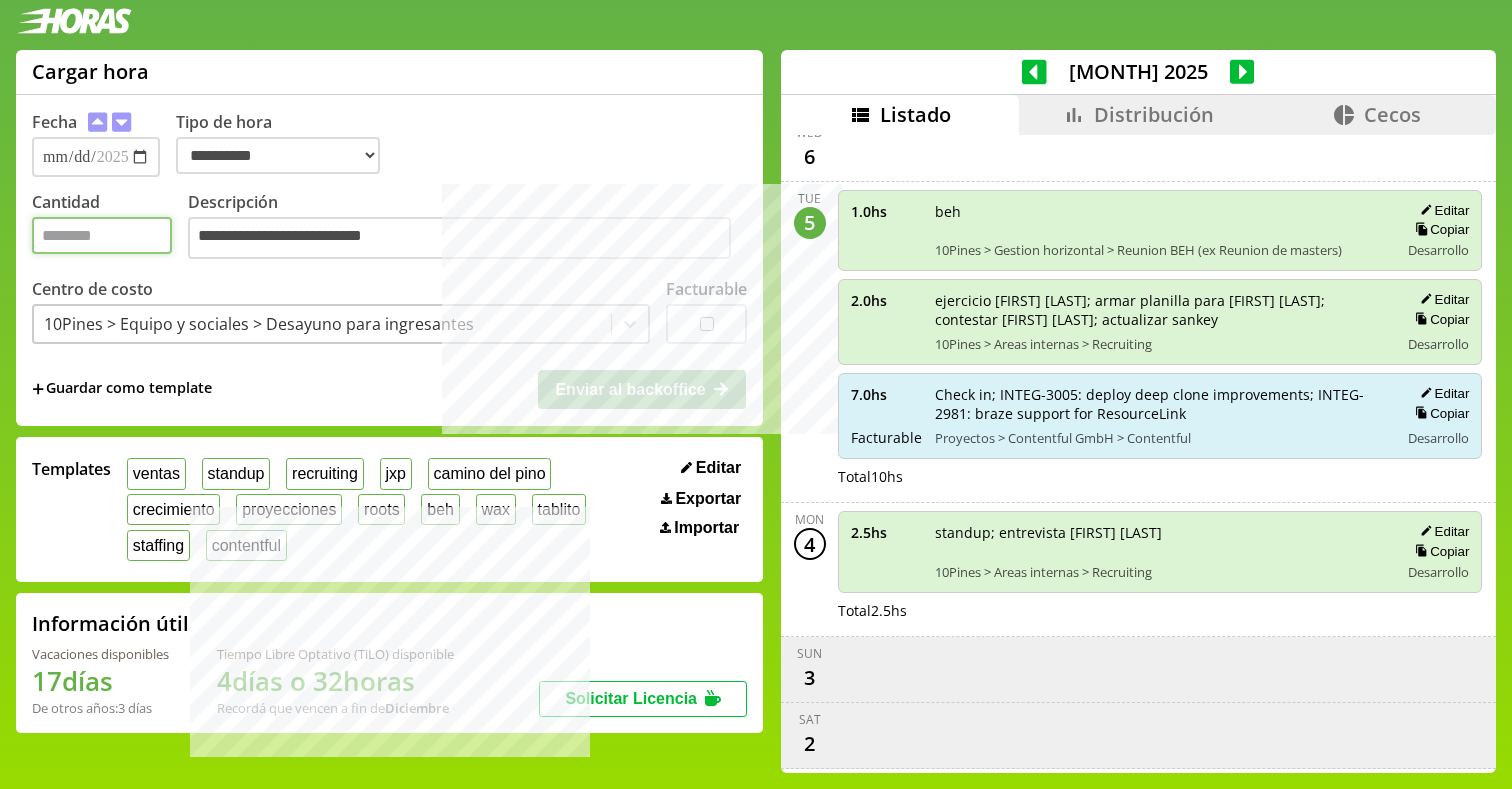 type on "***" 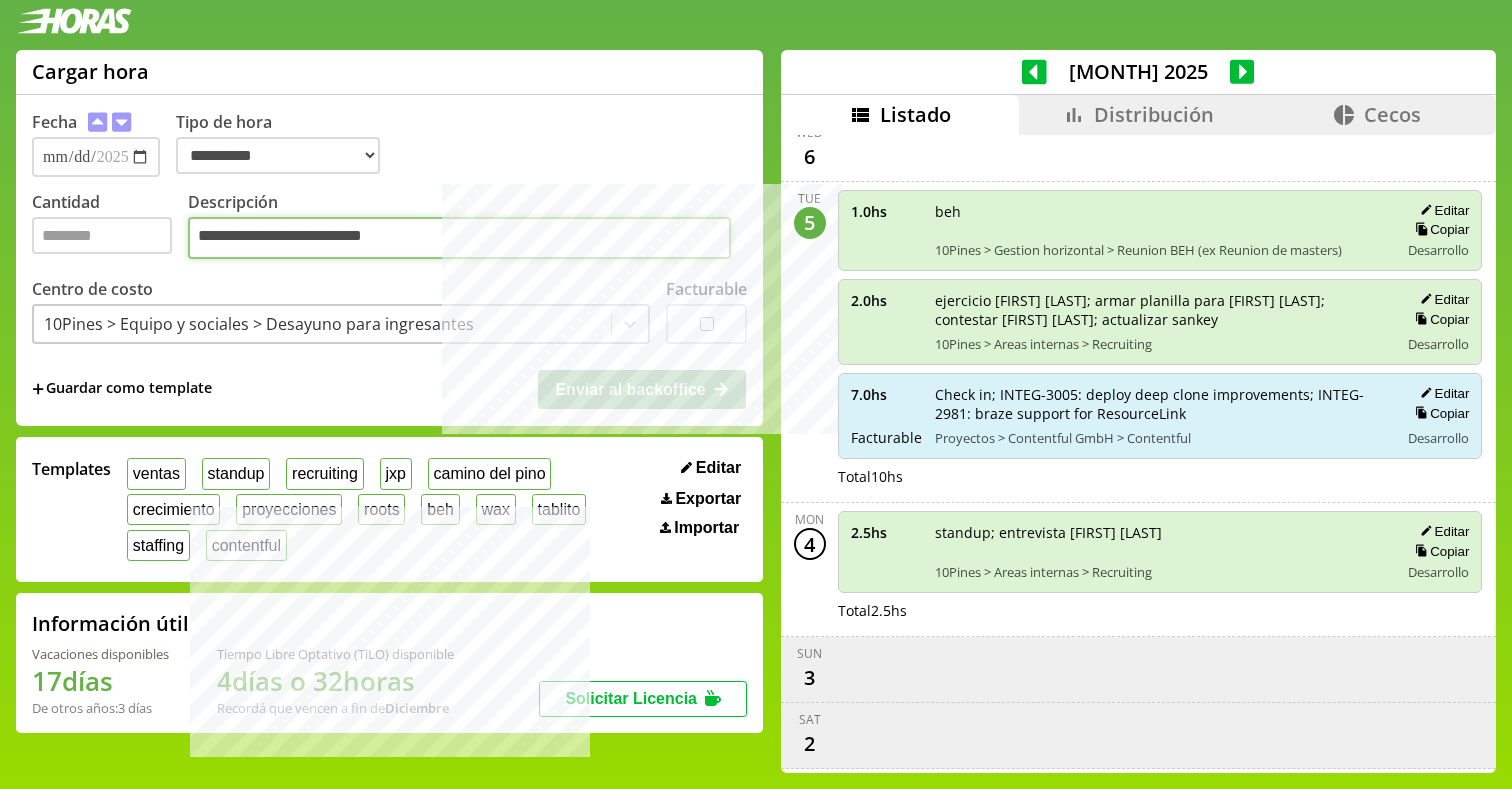 click on "**********" at bounding box center (459, 238) 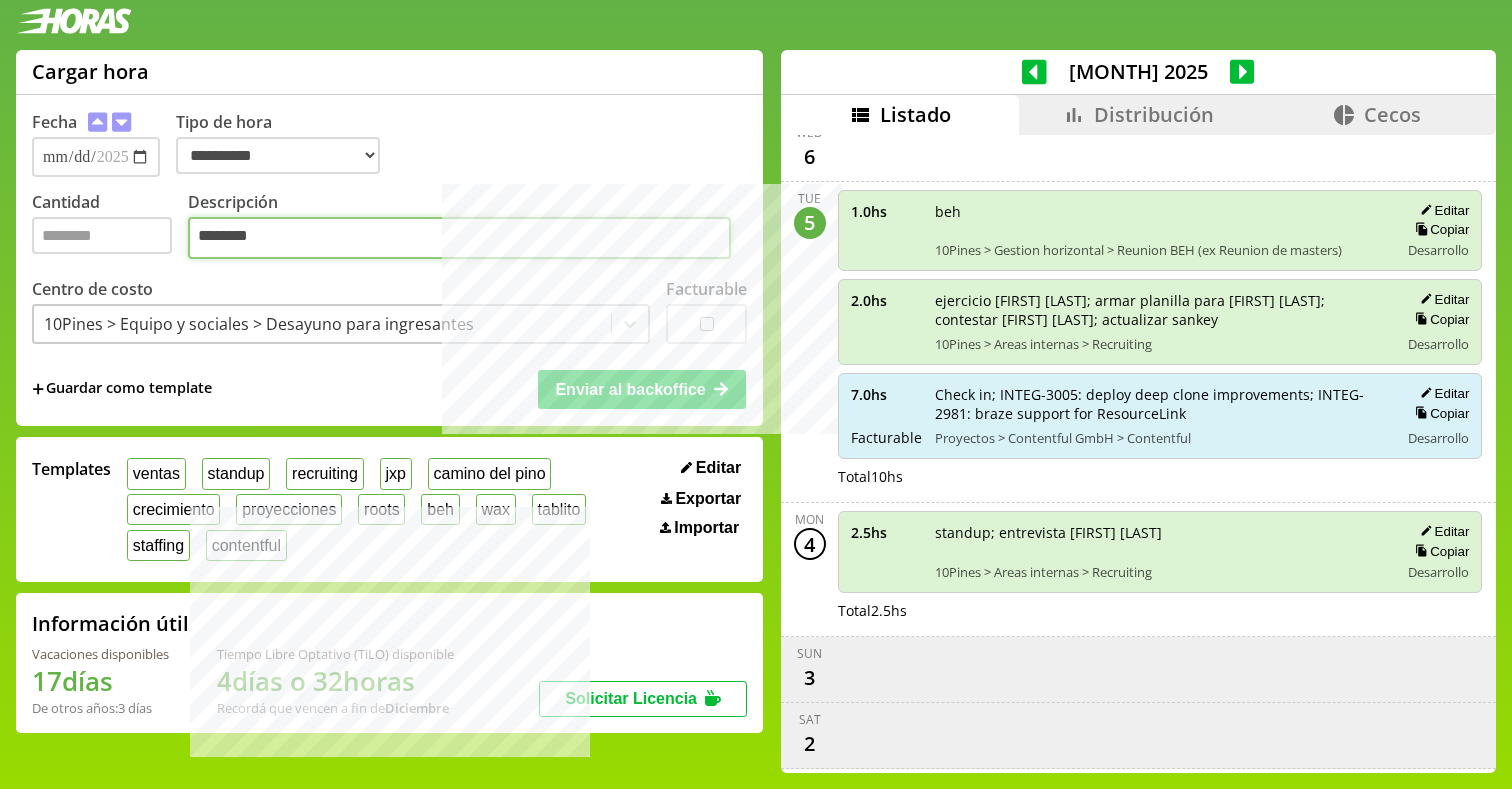 type on "********" 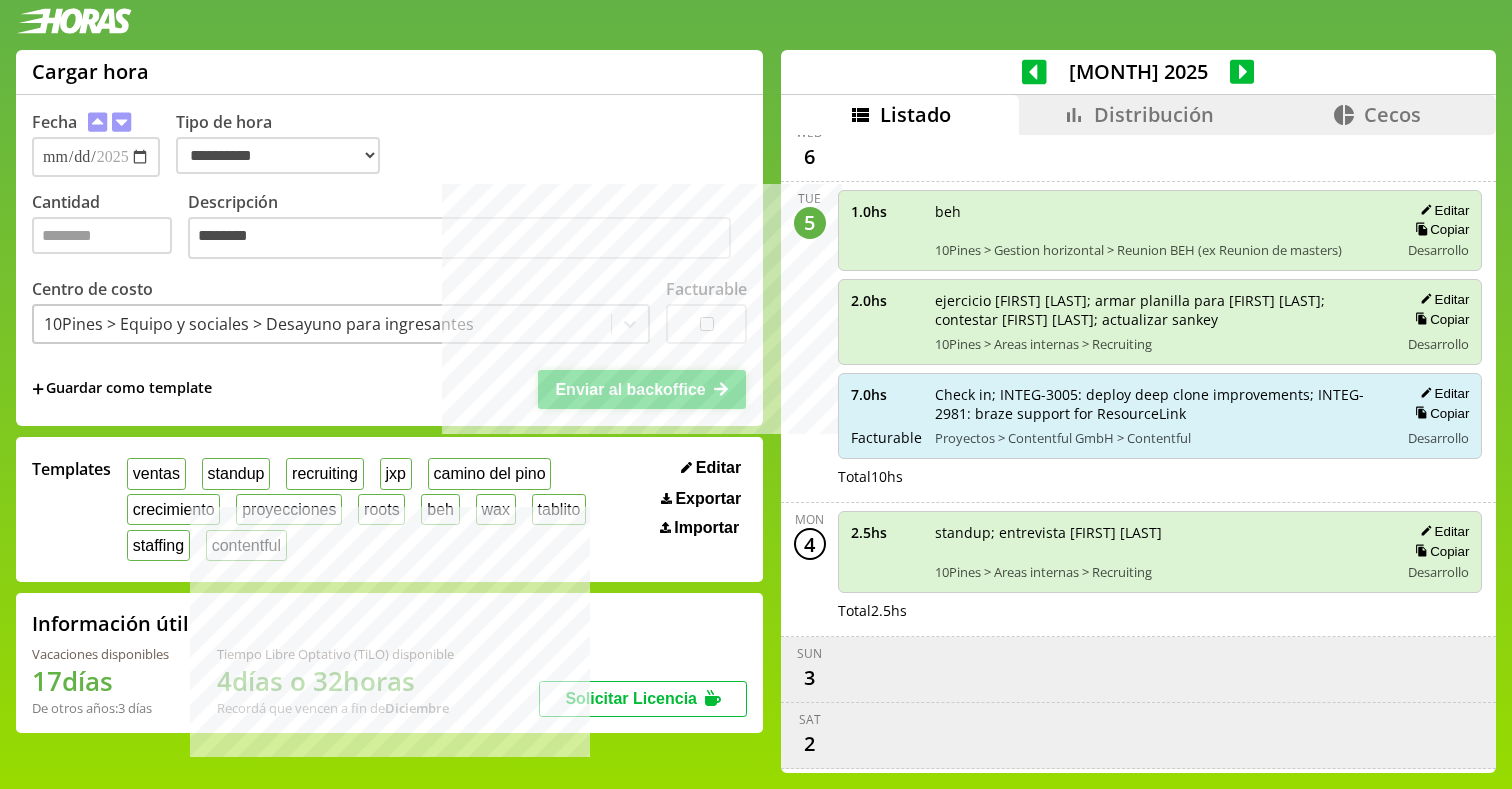 click on "Enviar al backoffice" at bounding box center (630, 389) 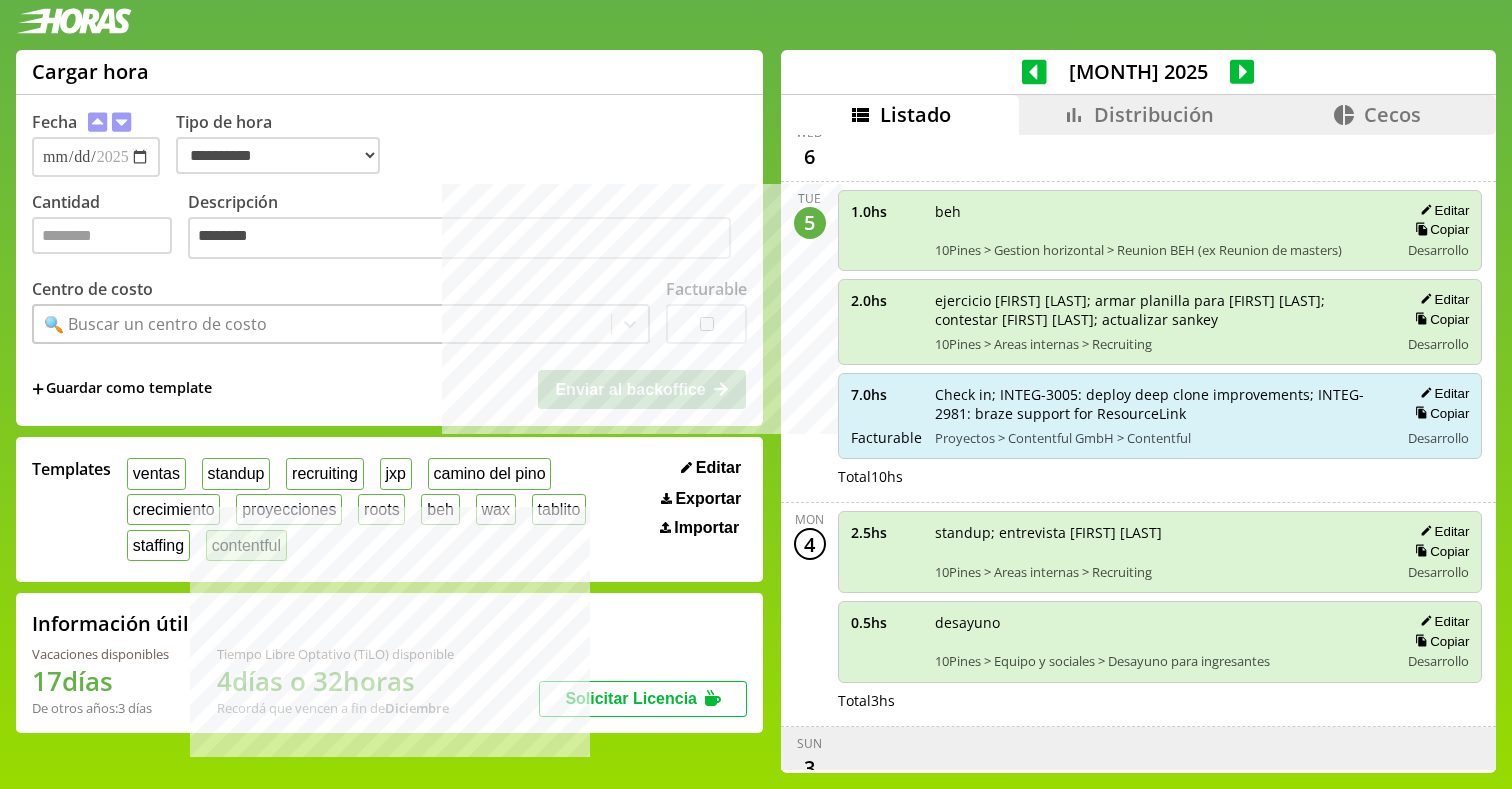 click on "contentful" at bounding box center (246, 545) 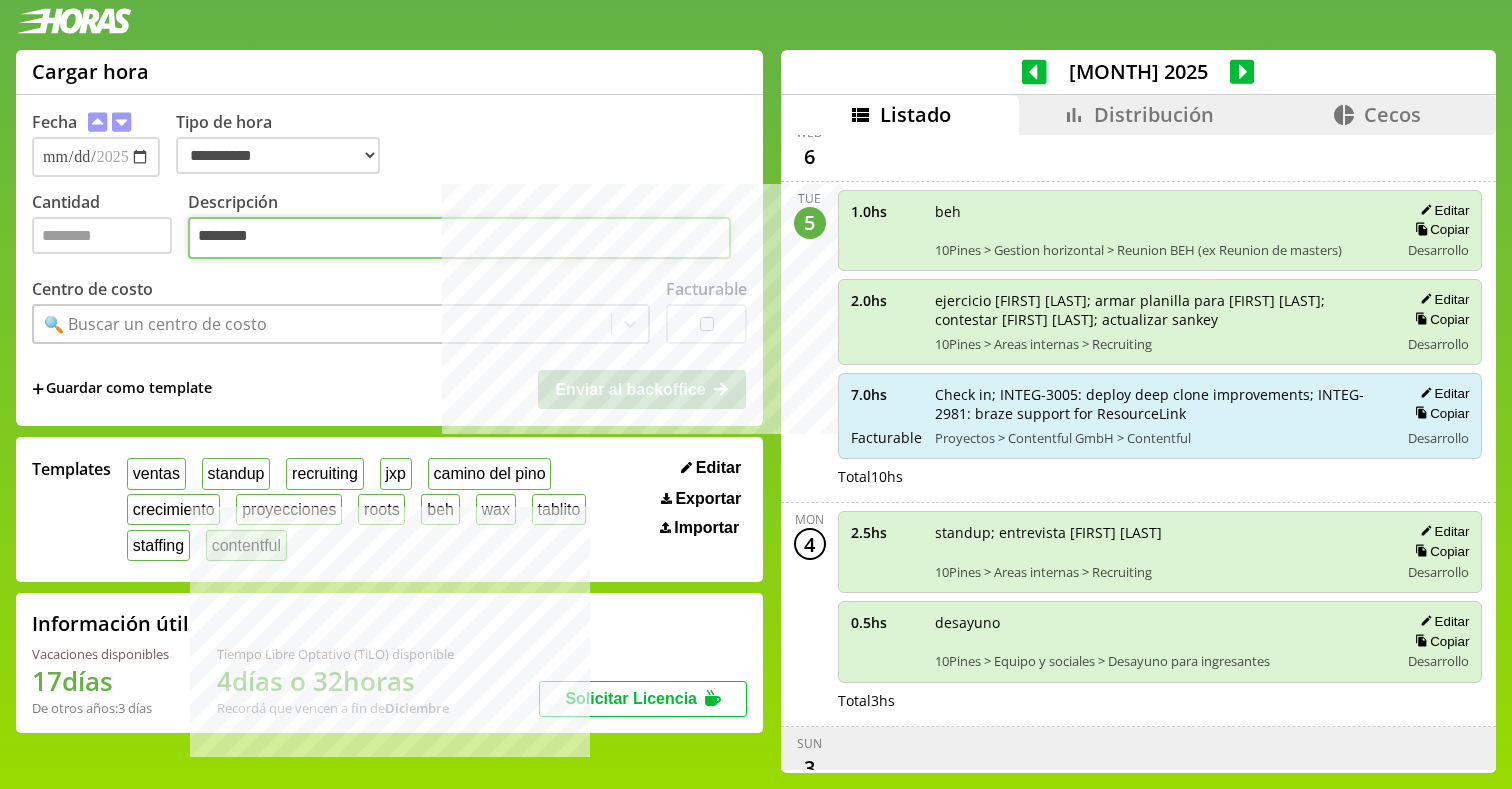 type on "*" 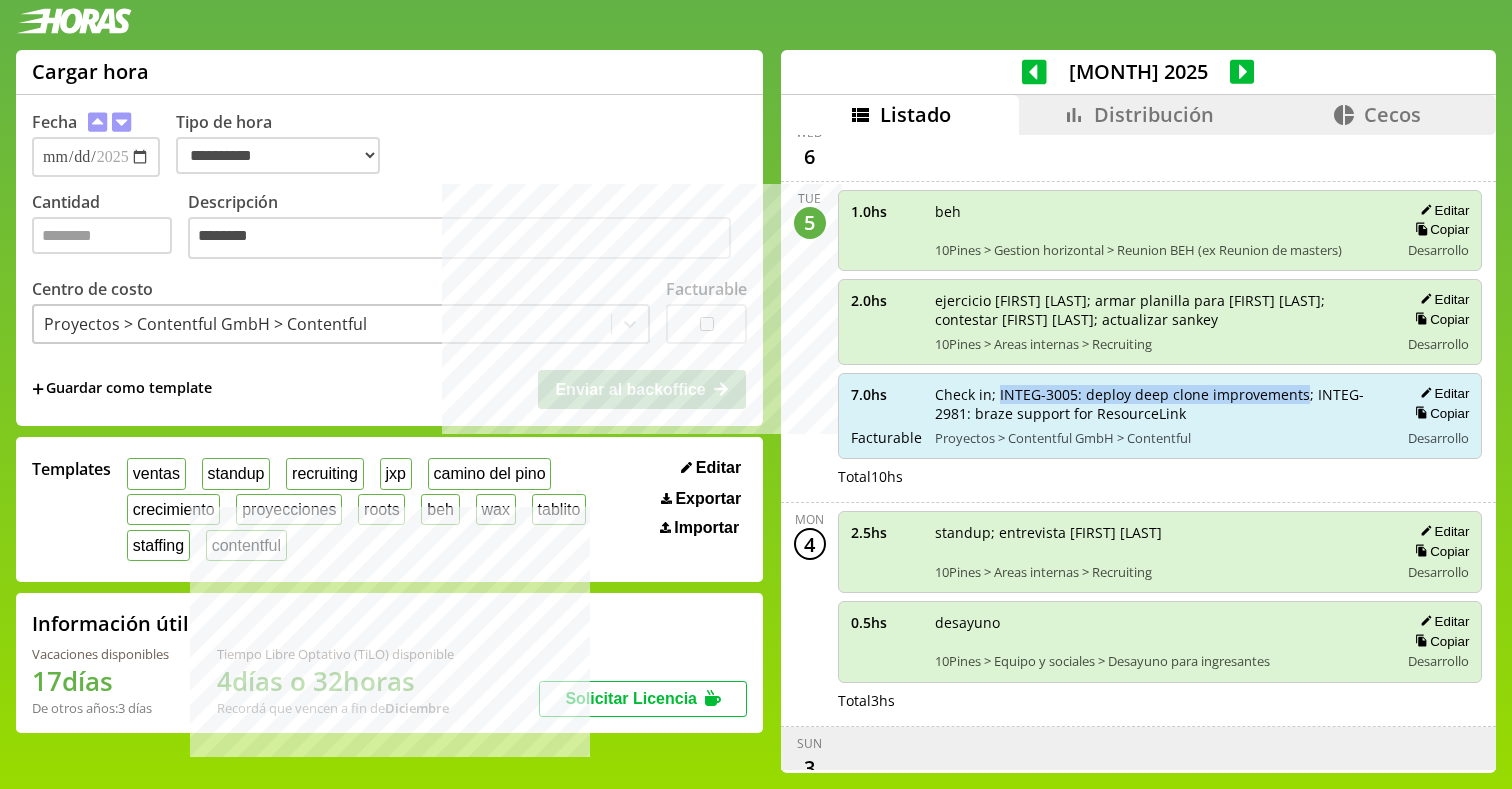 drag, startPoint x: 981, startPoint y: 398, endPoint x: 1281, endPoint y: 400, distance: 300.00665 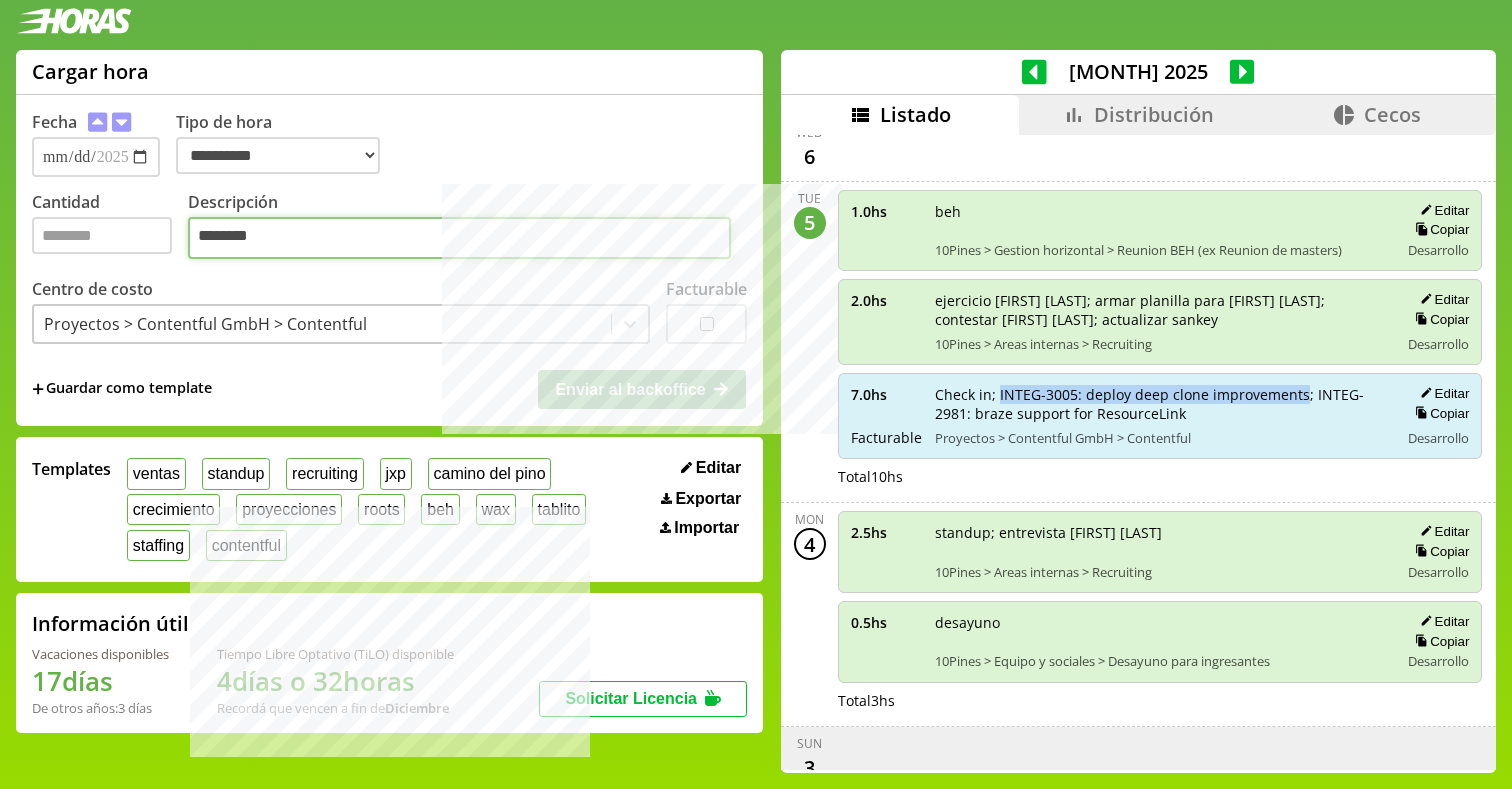 click on "********" at bounding box center (459, 238) 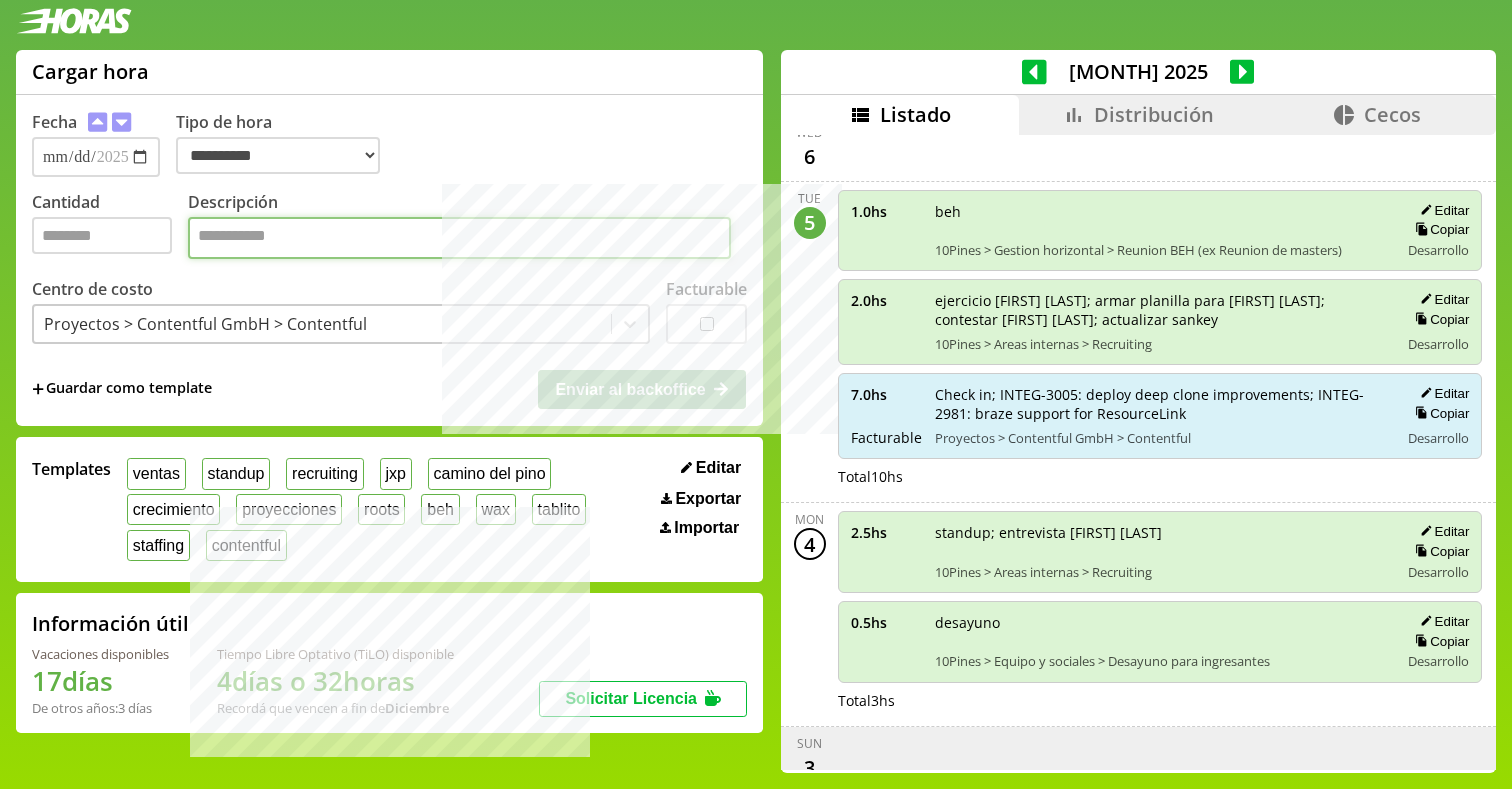 paste on "**********" 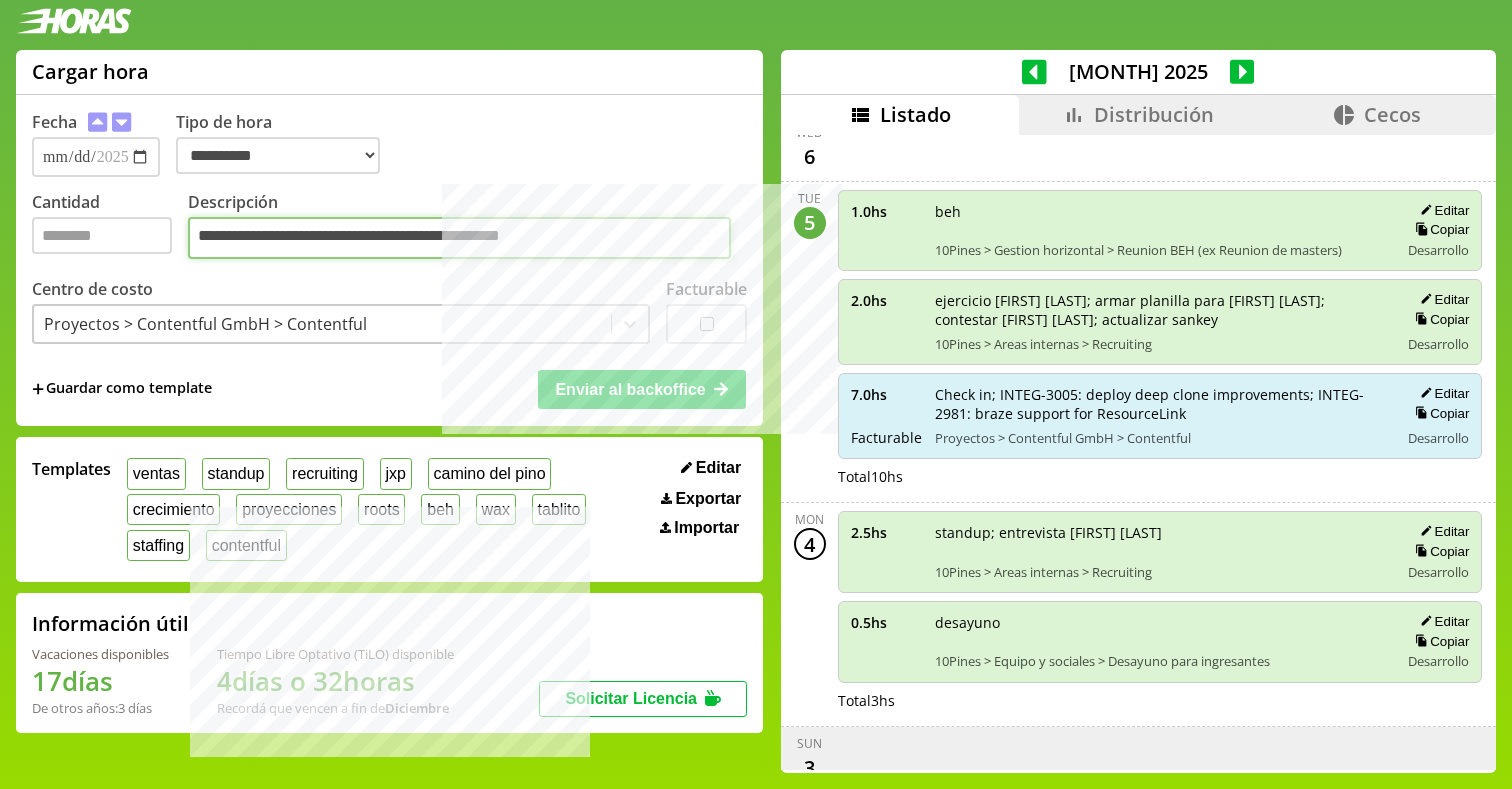 type on "**********" 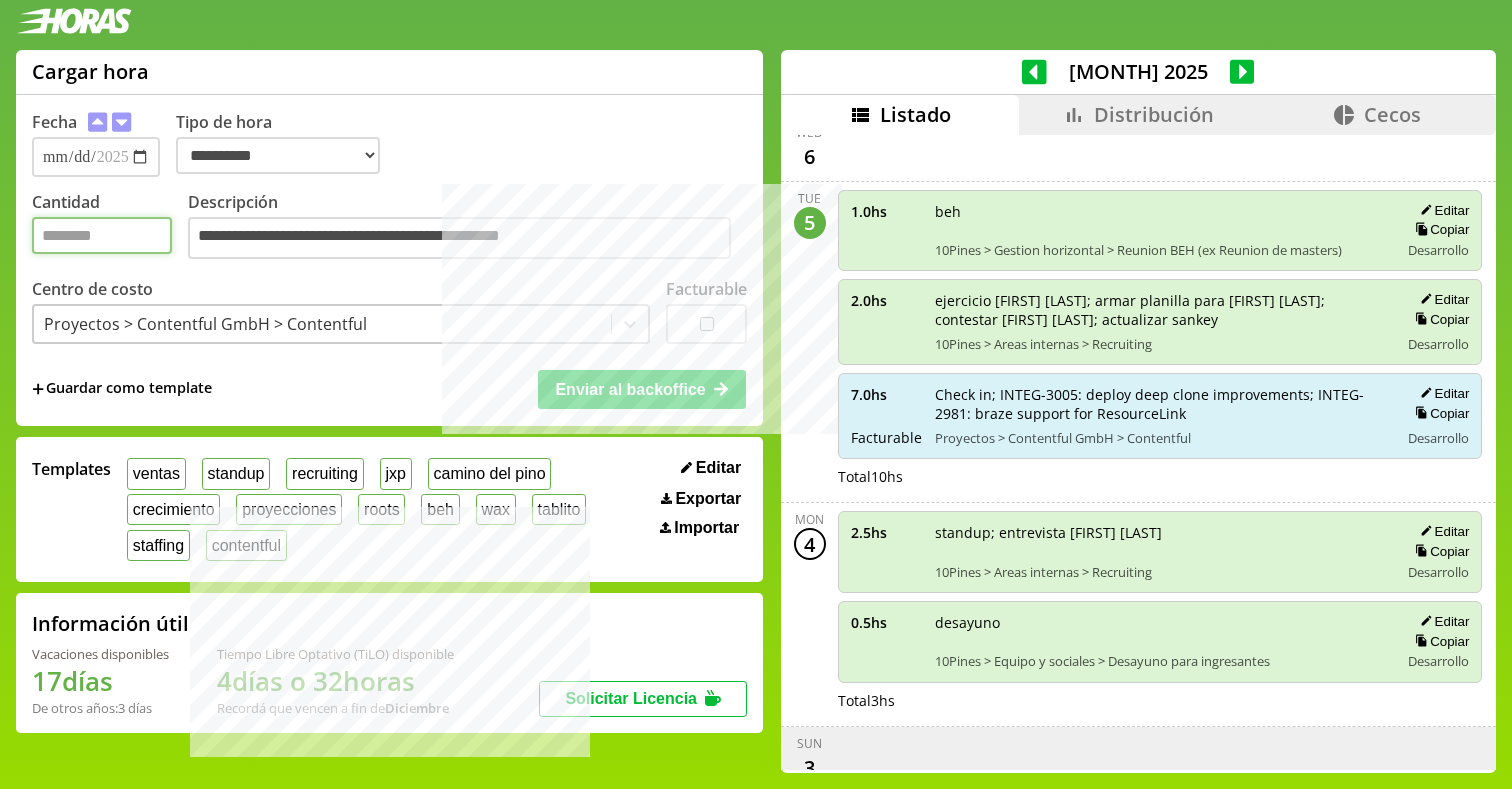 click on "*" at bounding box center [102, 235] 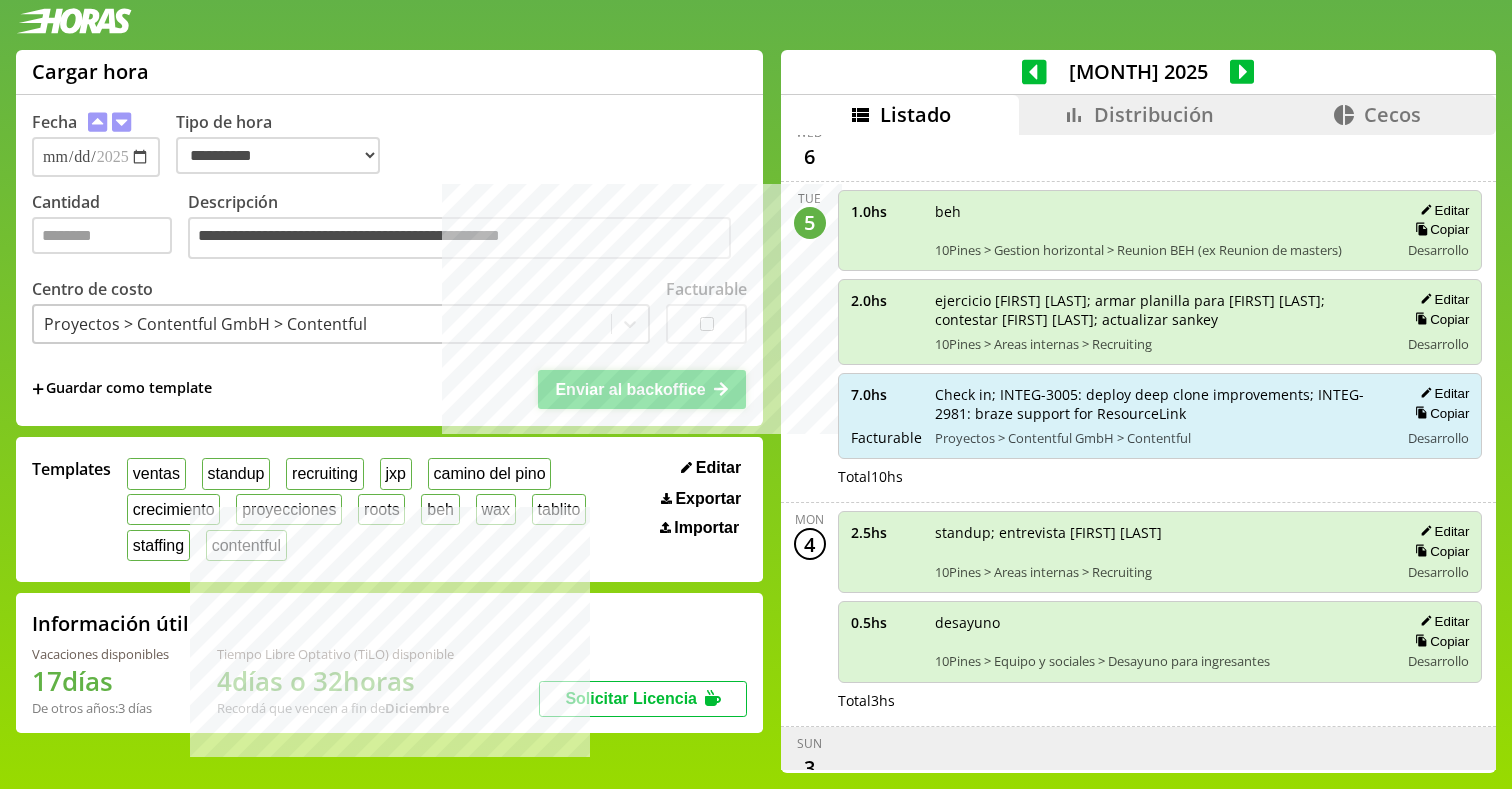 click on "Enviar al backoffice" at bounding box center [630, 389] 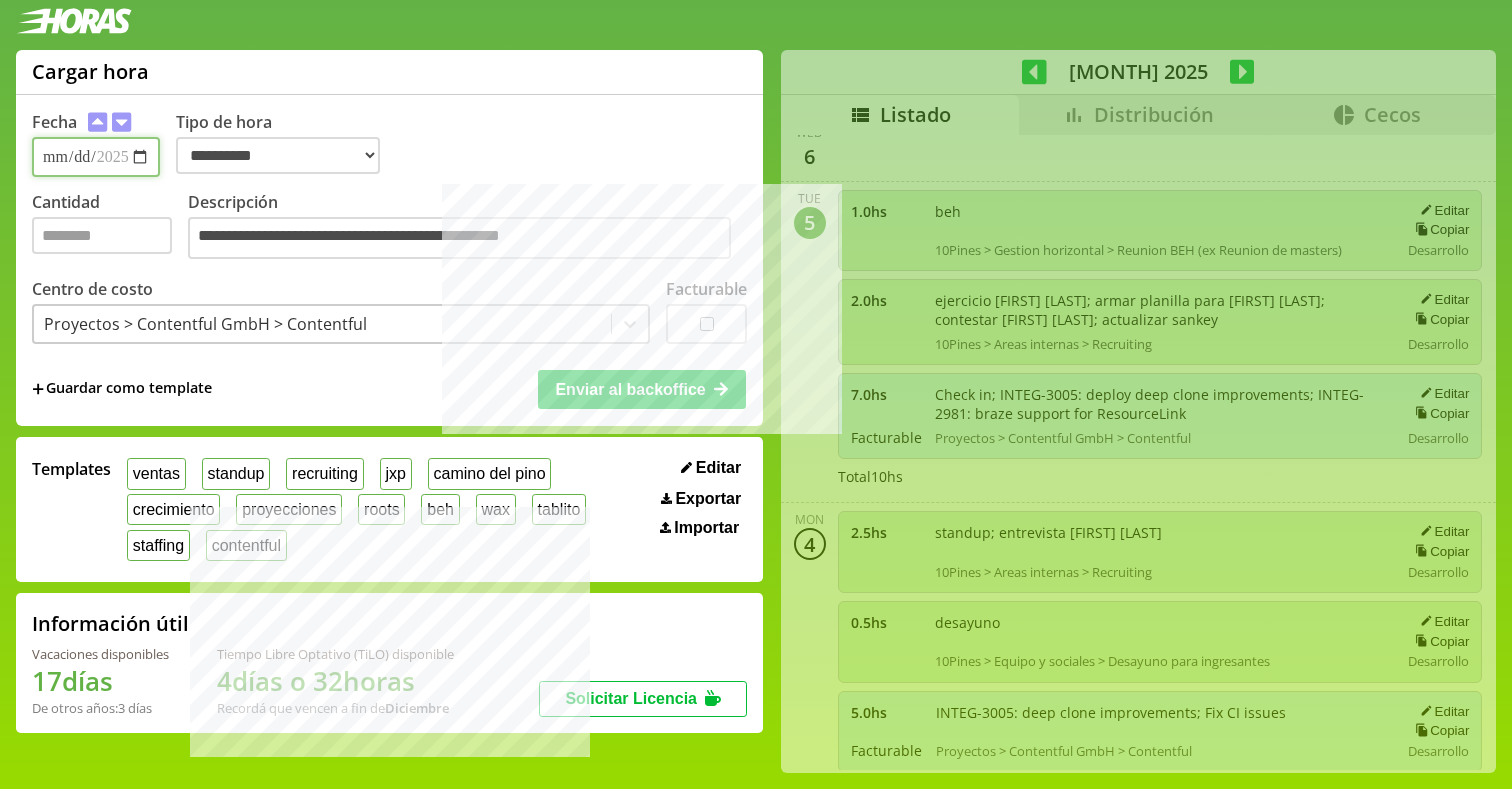 type 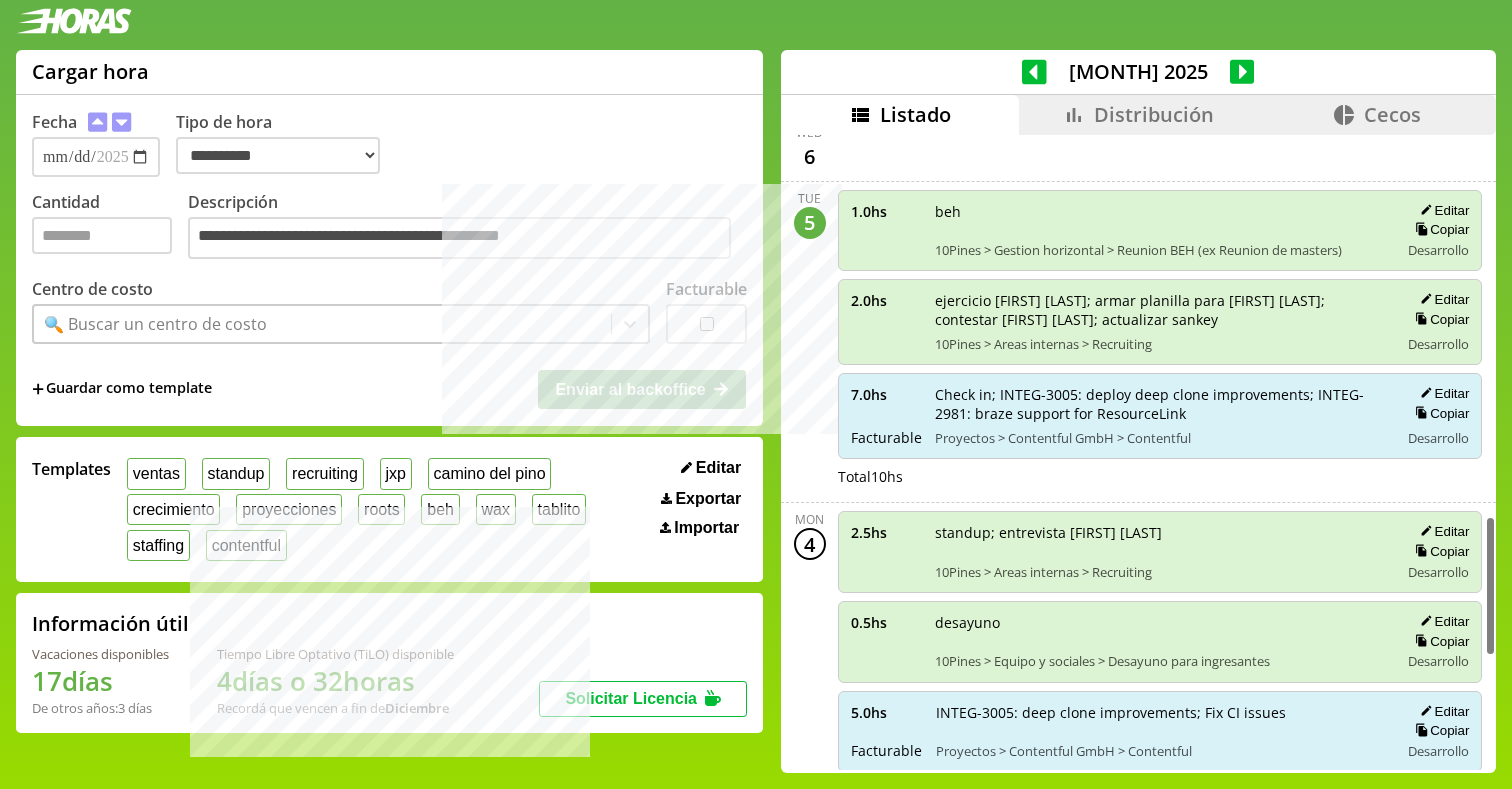 click on "Distribución" at bounding box center [1154, 114] 